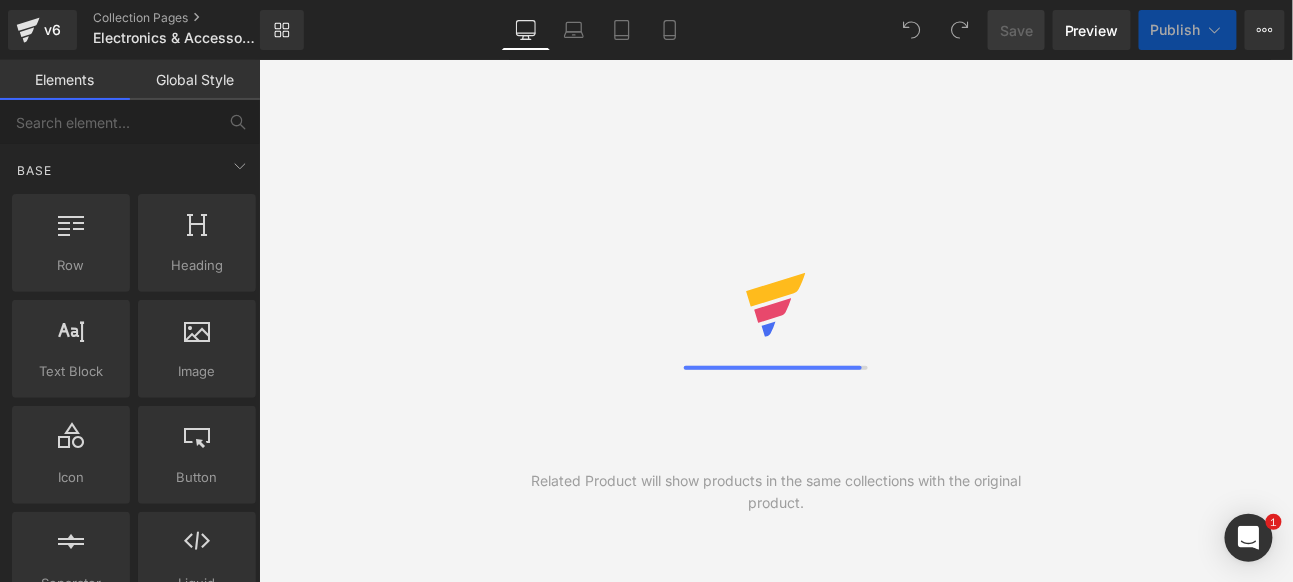 scroll, scrollTop: 0, scrollLeft: 0, axis: both 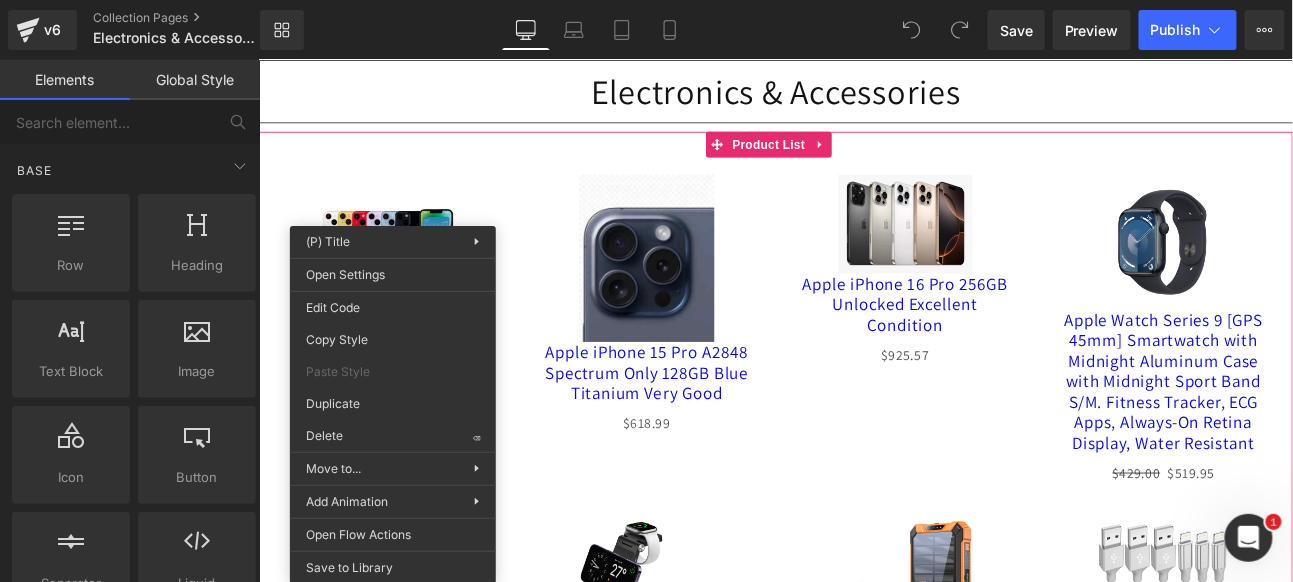 click on "Sale Off
(P) Image
Apple iPhone 15 Pro A2848 Spectrum Only 128GB Blue Titanium Very Good
(P) Title
$0
$618.99
(P) Price
Product" at bounding box center (712, 346) 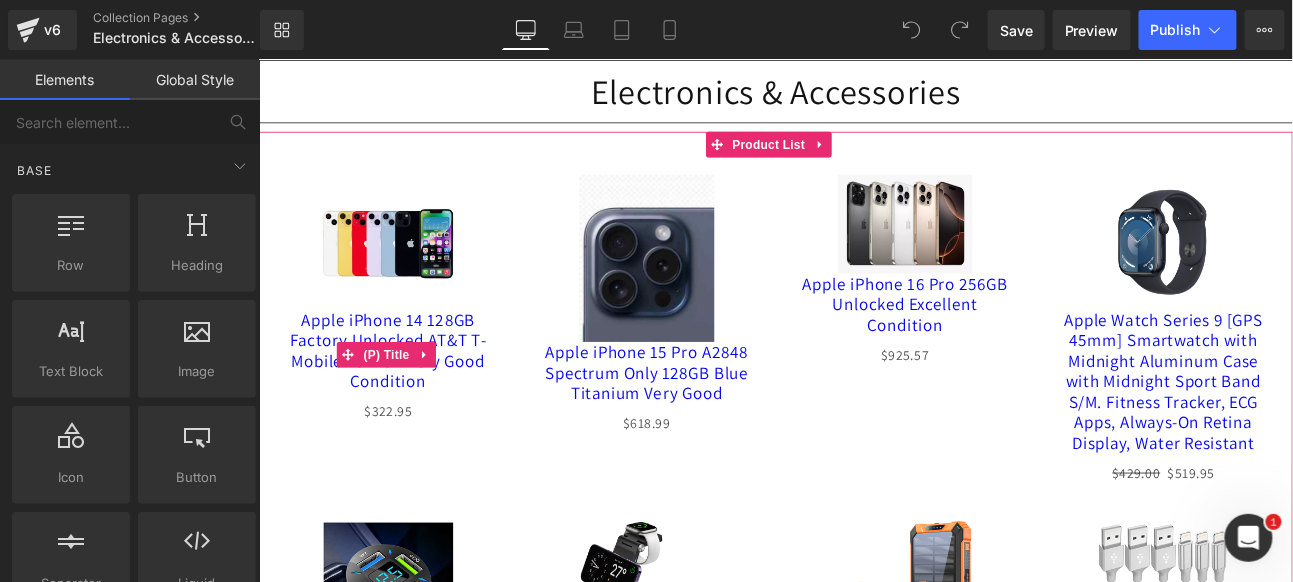 click on "Apple iPhone 14 128GB Factory Unlocked AT&T T-Mobile Verizon Very Good Condition" at bounding box center [409, 399] 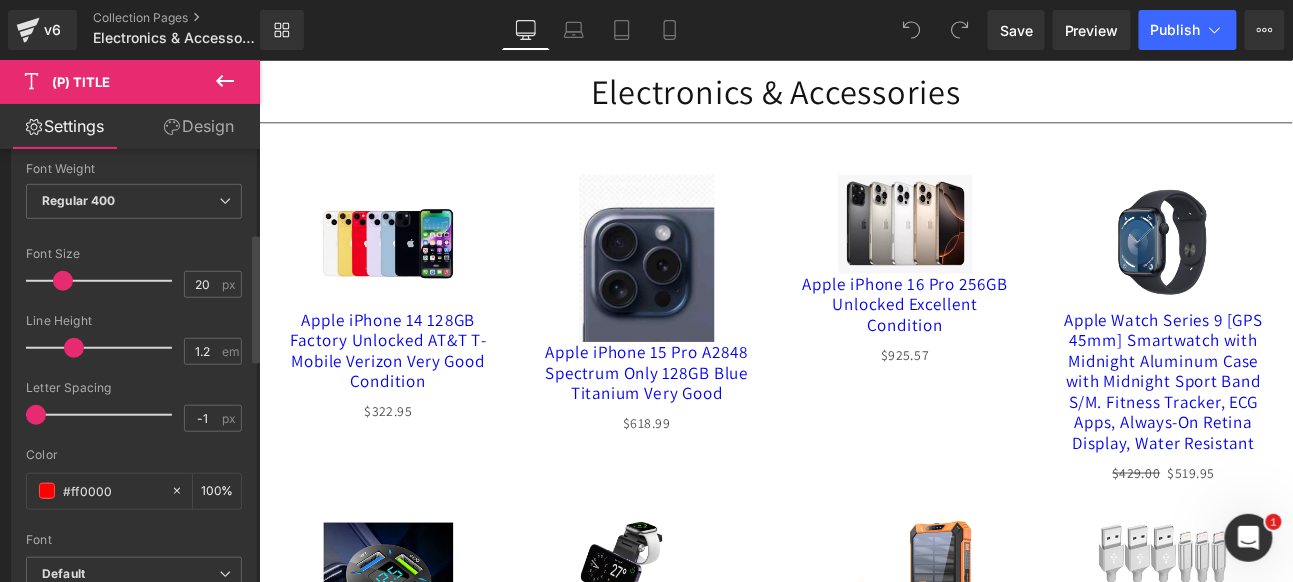 scroll, scrollTop: 0, scrollLeft: 0, axis: both 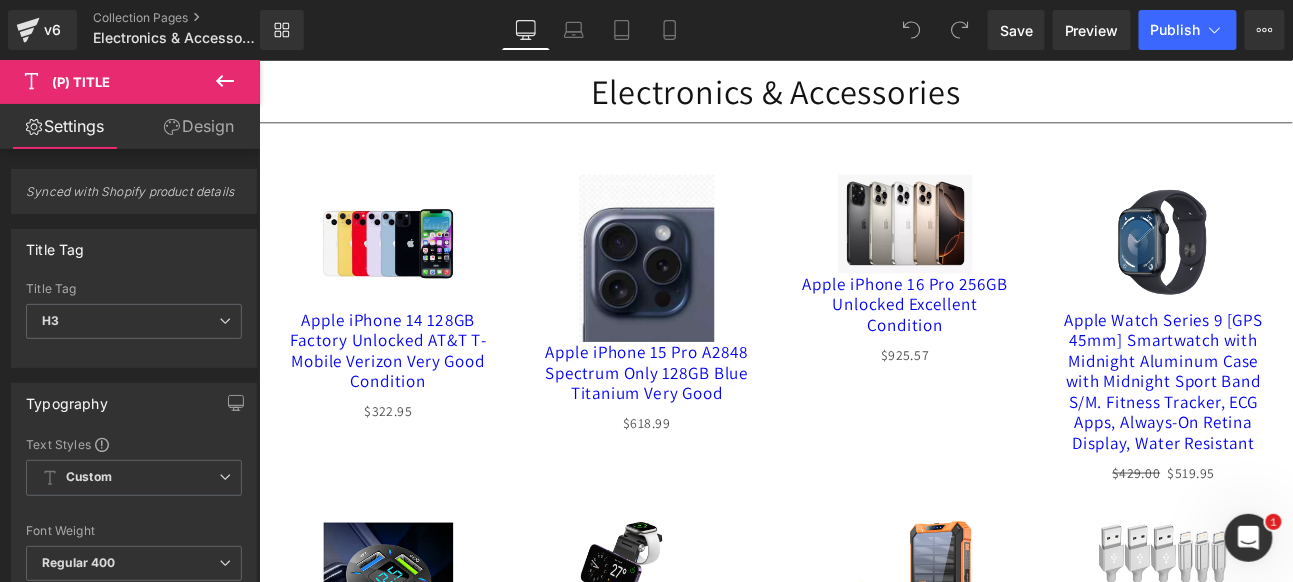 click 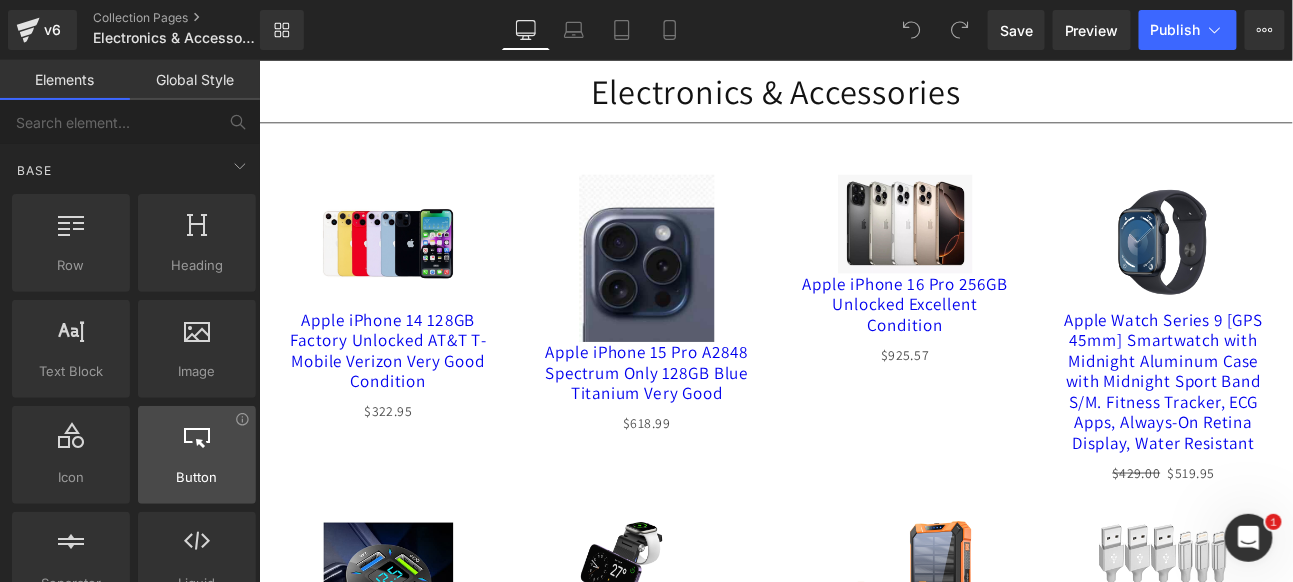 click at bounding box center (197, 444) 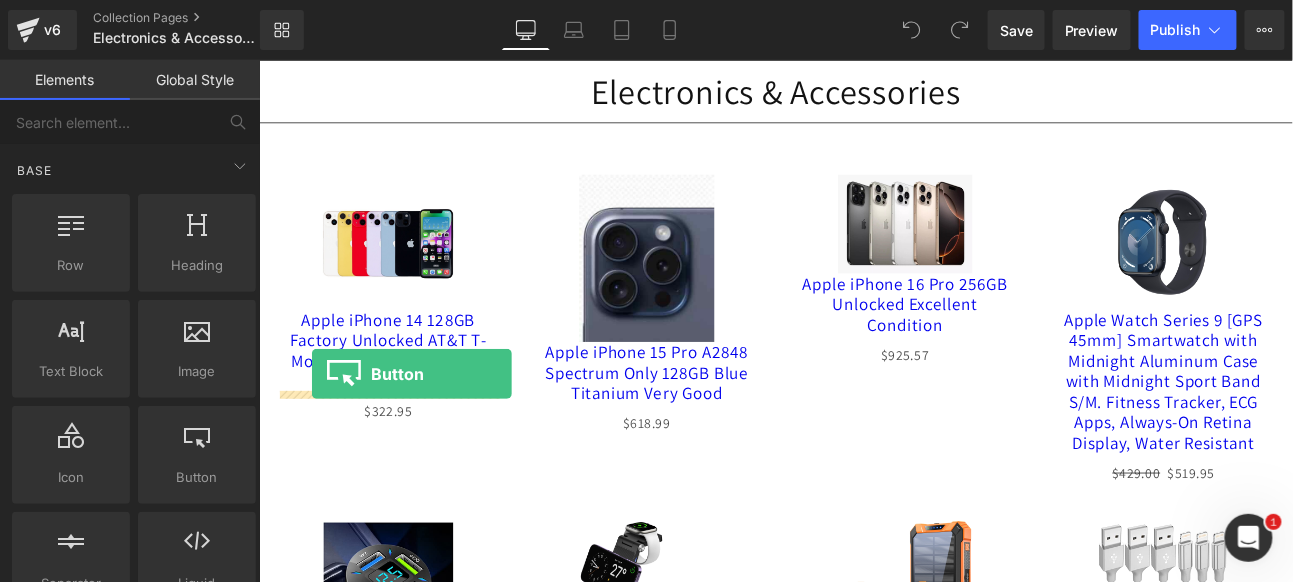 drag, startPoint x: 444, startPoint y: 509, endPoint x: 319, endPoint y: 426, distance: 150.04666 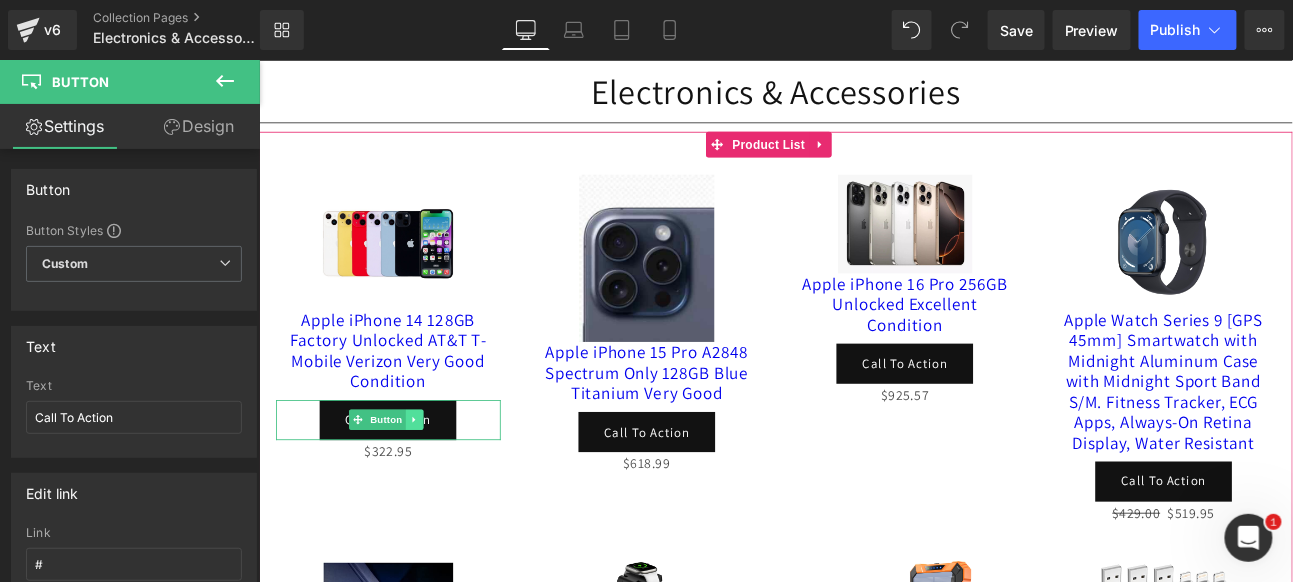 click 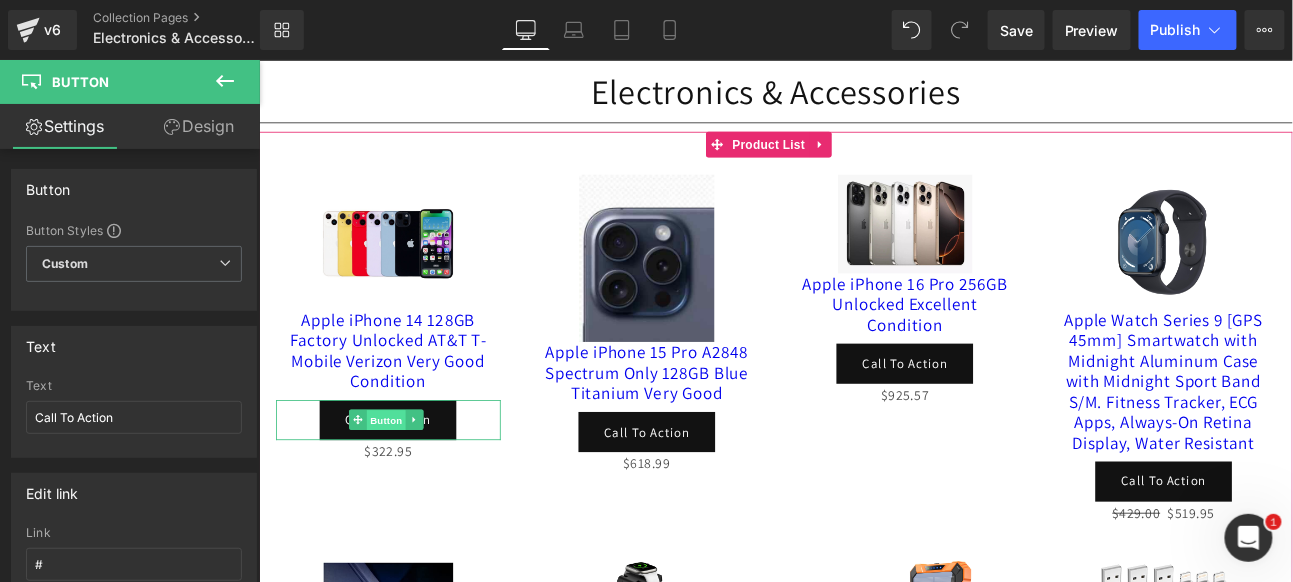 click on "Button" at bounding box center (397, 480) 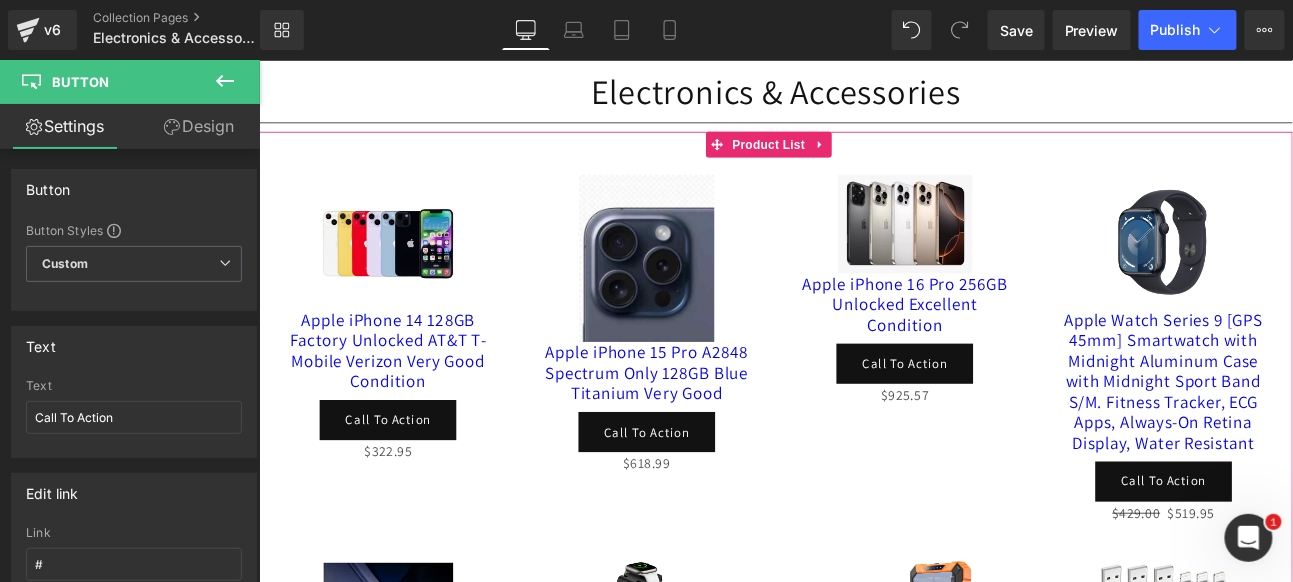 click on "Sale Off
(P) Image
Apple iPhone 14 128GB Factory Unlocked AT&T T-Mobile Verizon Very Good Condition
(P) Title
Call To Action
Button
$0
$322.95
(P) Price
Product" at bounding box center [409, 363] 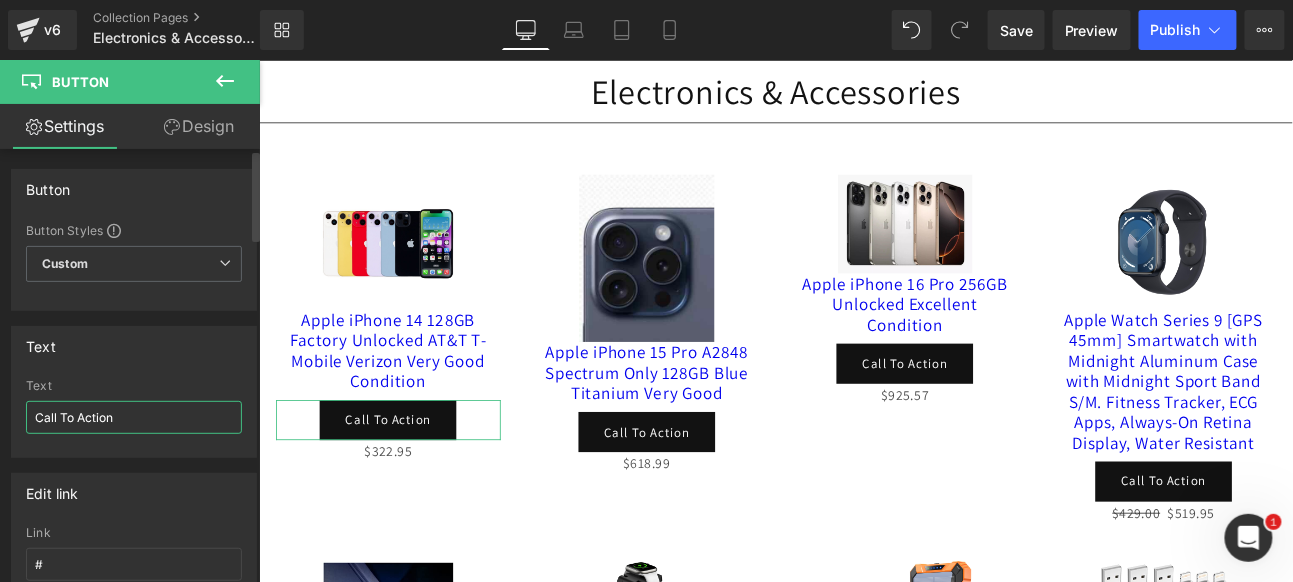 click on "Call To Action" at bounding box center (134, 417) 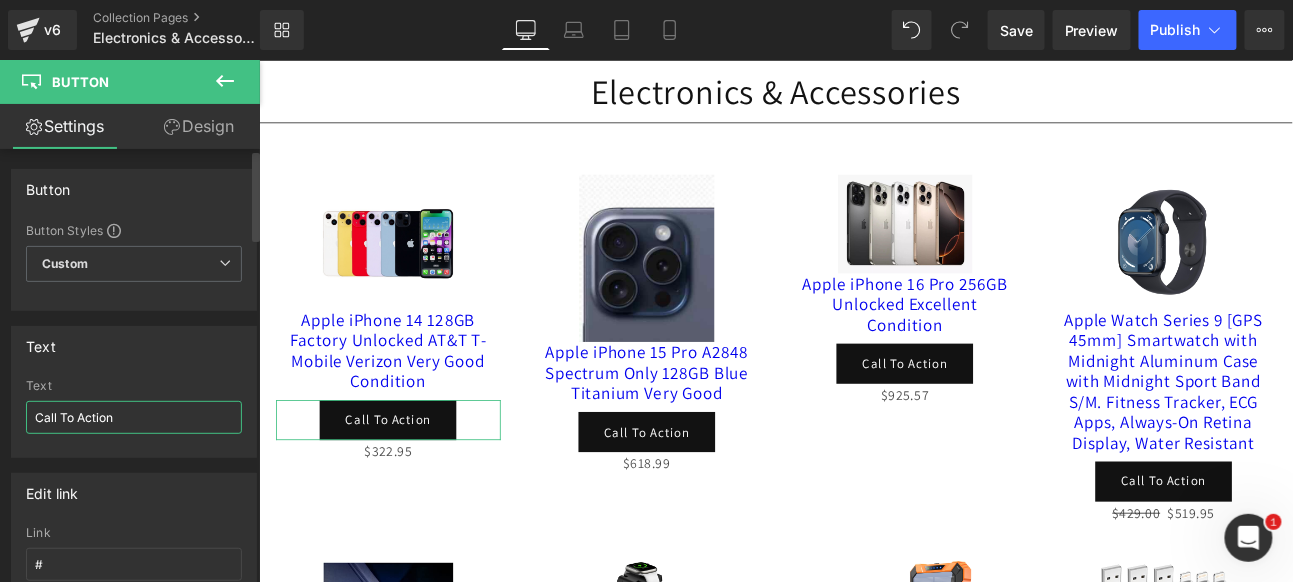 drag, startPoint x: 169, startPoint y: 418, endPoint x: 0, endPoint y: 403, distance: 169.66437 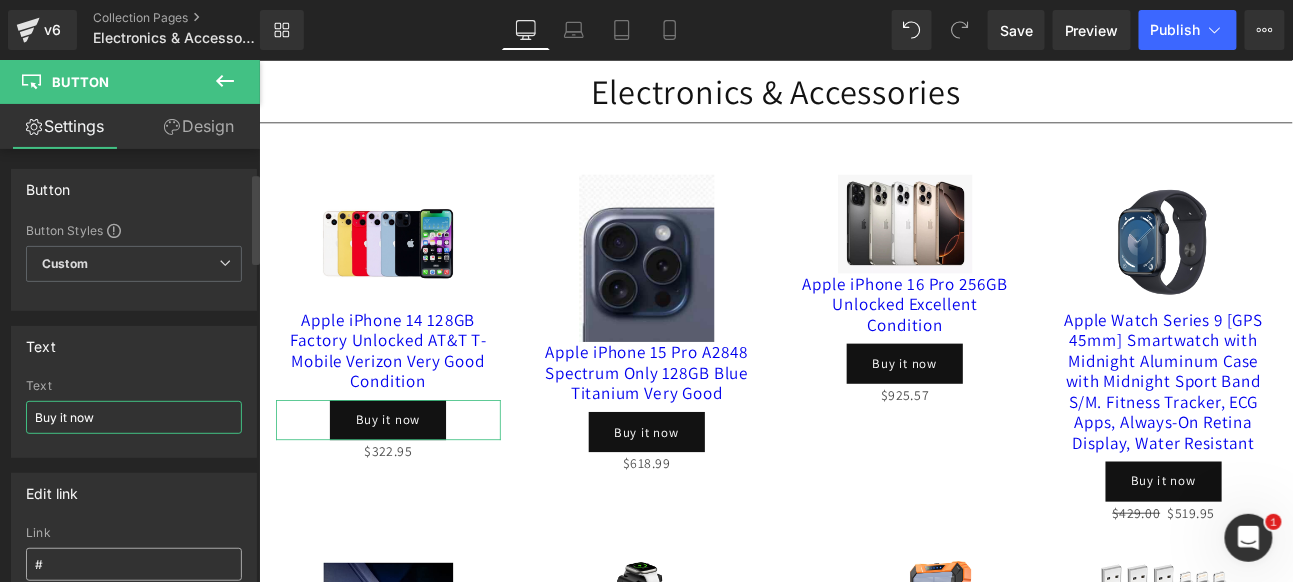 scroll, scrollTop: 111, scrollLeft: 0, axis: vertical 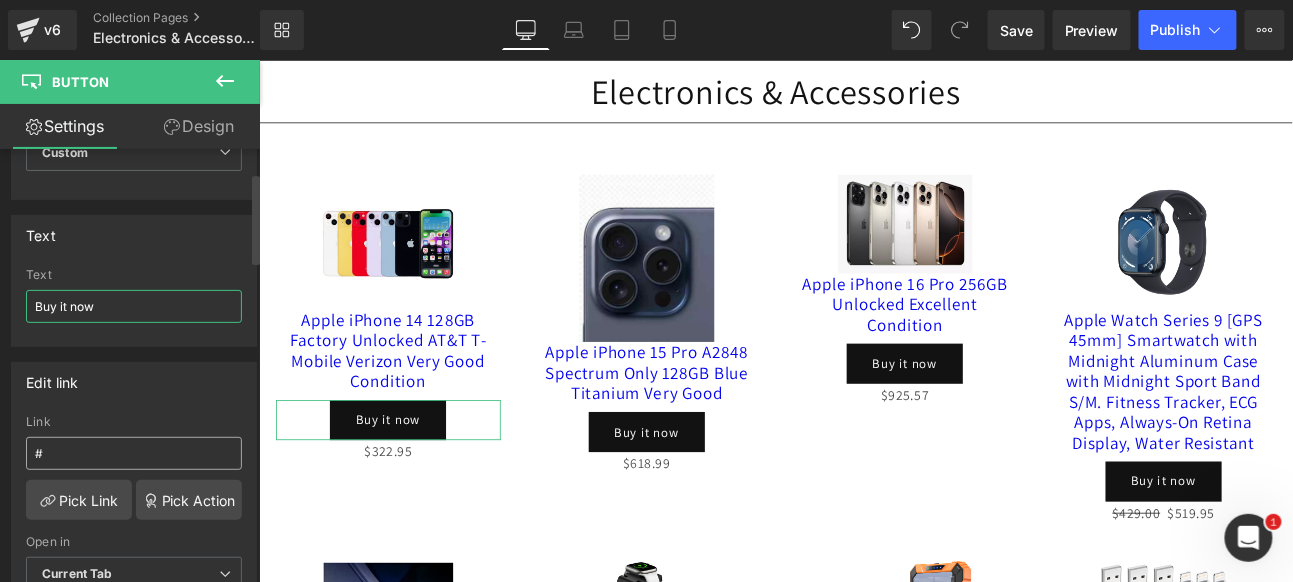 type on "Buy it now" 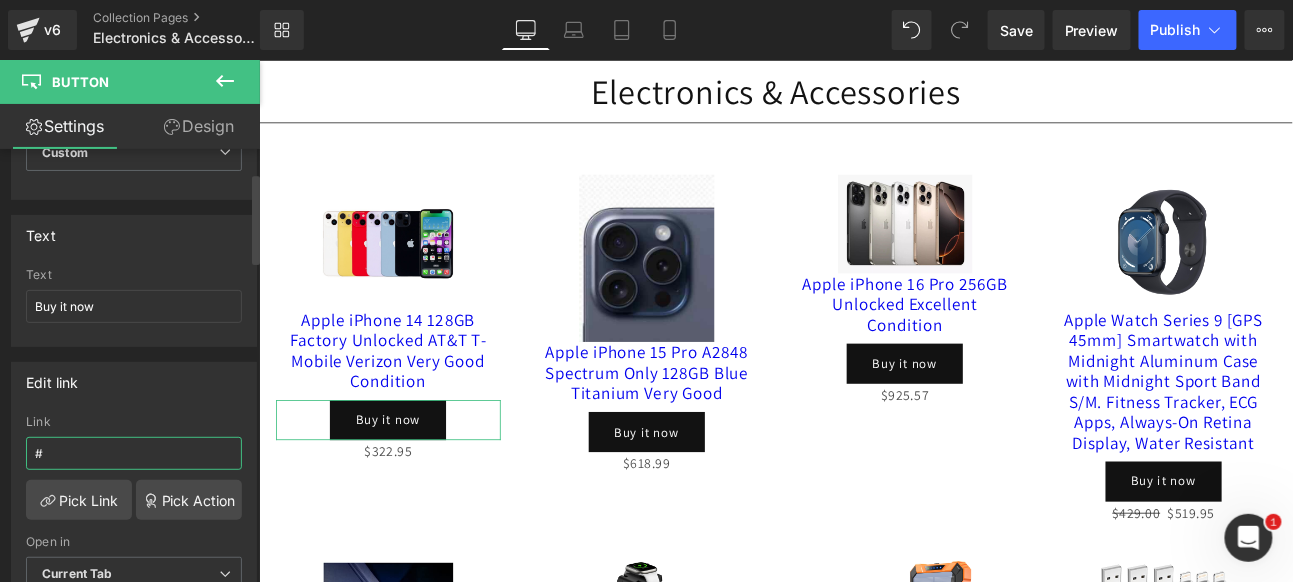 click on "#" at bounding box center (134, 453) 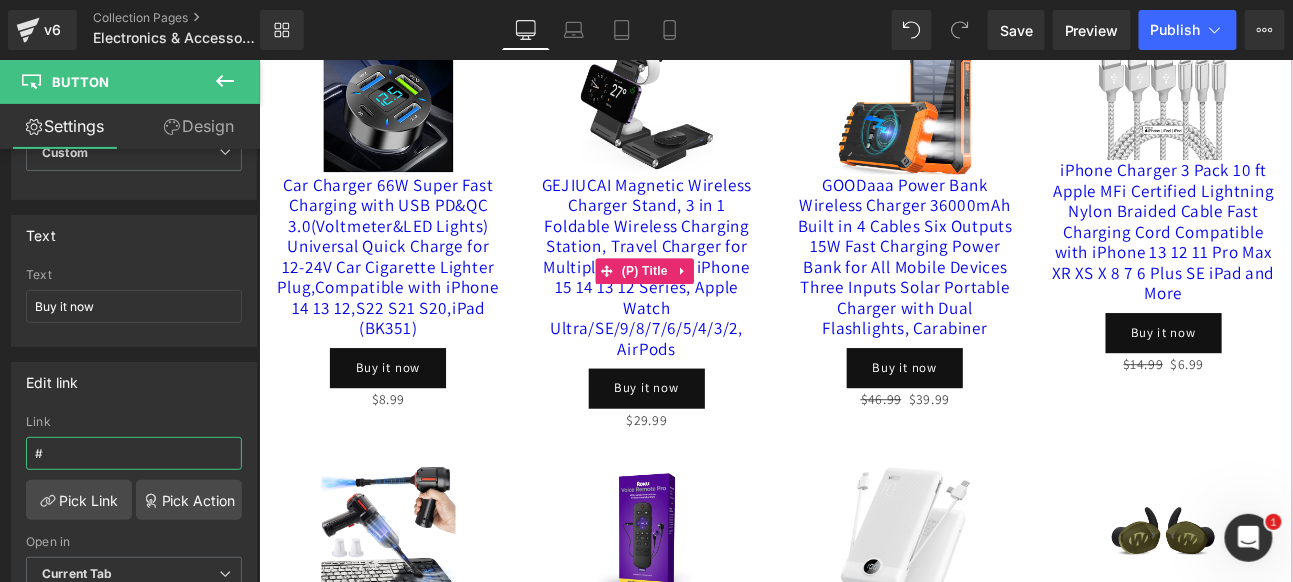 scroll, scrollTop: 1222, scrollLeft: 0, axis: vertical 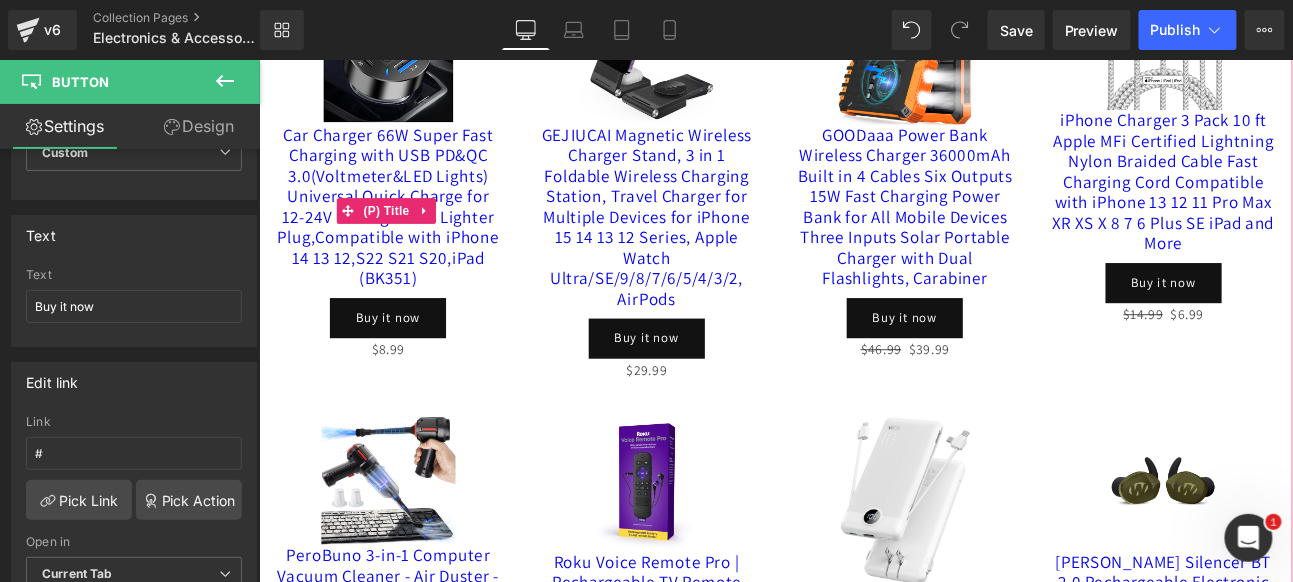 click on "Car Charger 66W Super Fast Charging with USB PD&QC 3.0(Voltmeter&LED Lights) Universal Quick Charge for 12-24V Car Cigarette Lighter Plug,Compatible with iPhone 14 13 12,S22 S21 S20,iPad (BK351)" at bounding box center (409, 231) 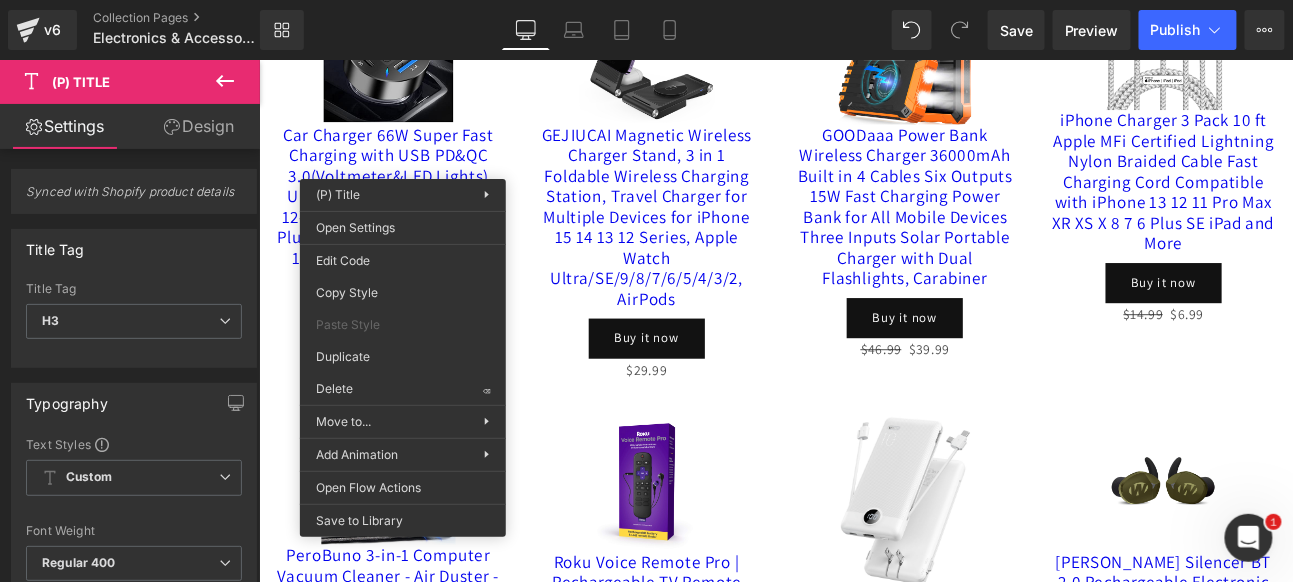 click at bounding box center (258, 59) 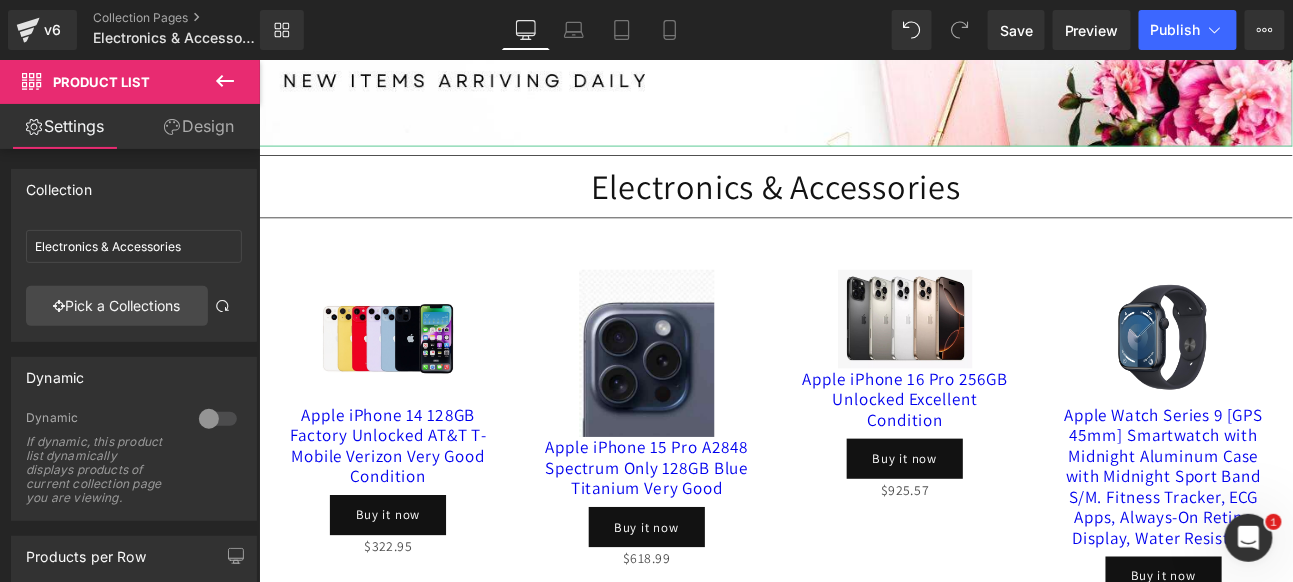 scroll, scrollTop: 666, scrollLeft: 0, axis: vertical 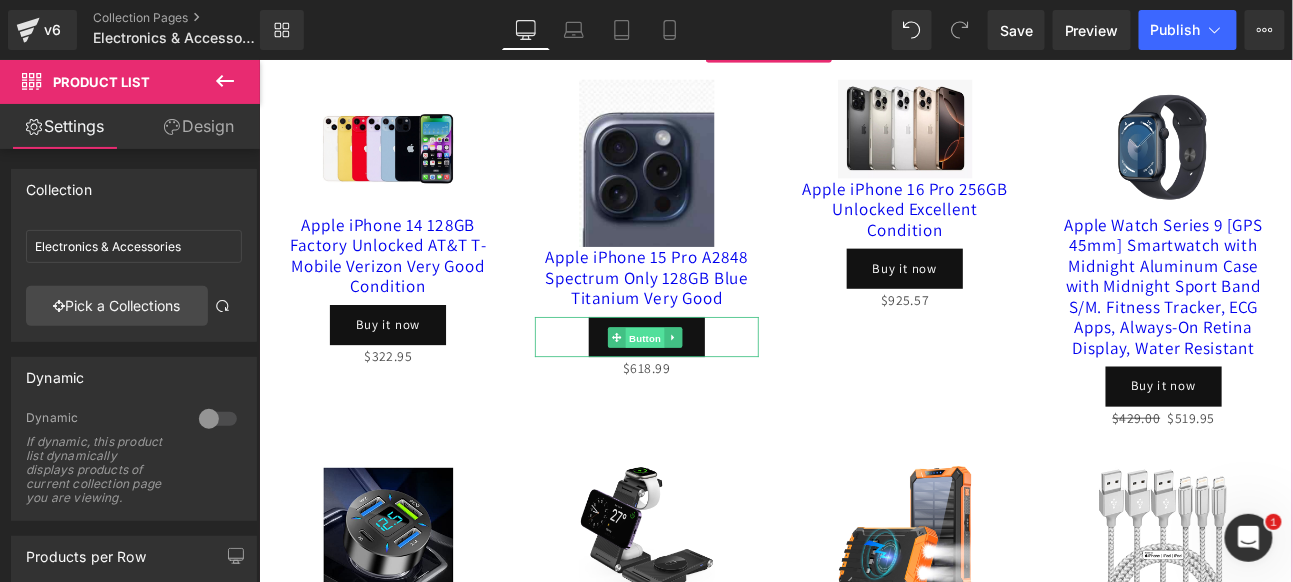 click on "Button" at bounding box center [710, 384] 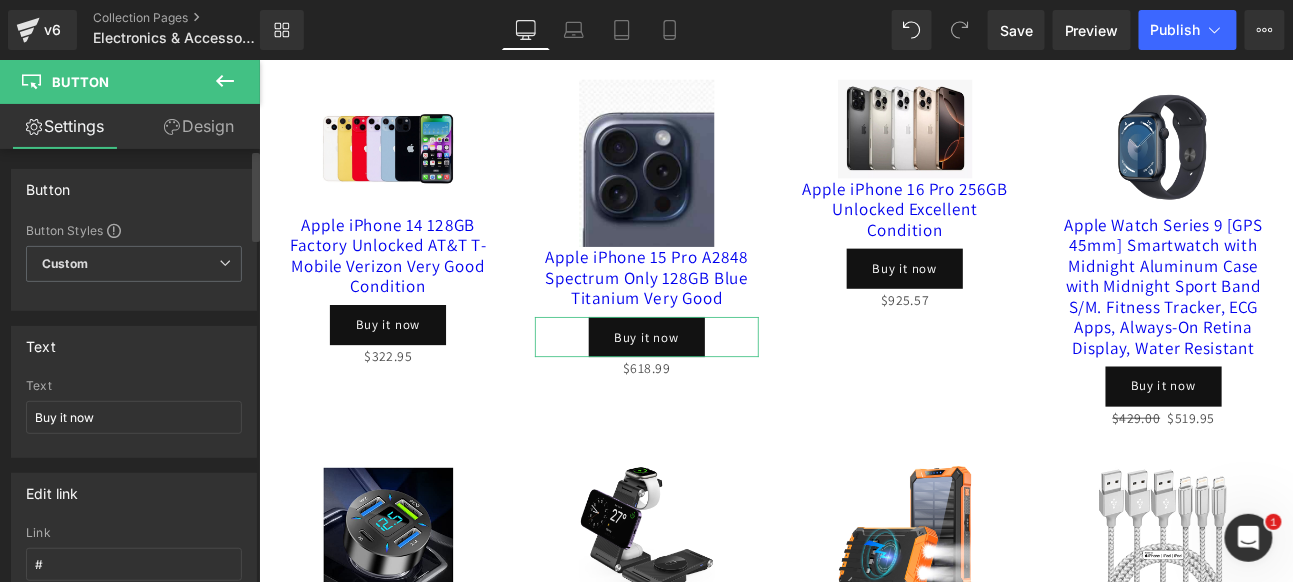 click on "Link" at bounding box center [134, 533] 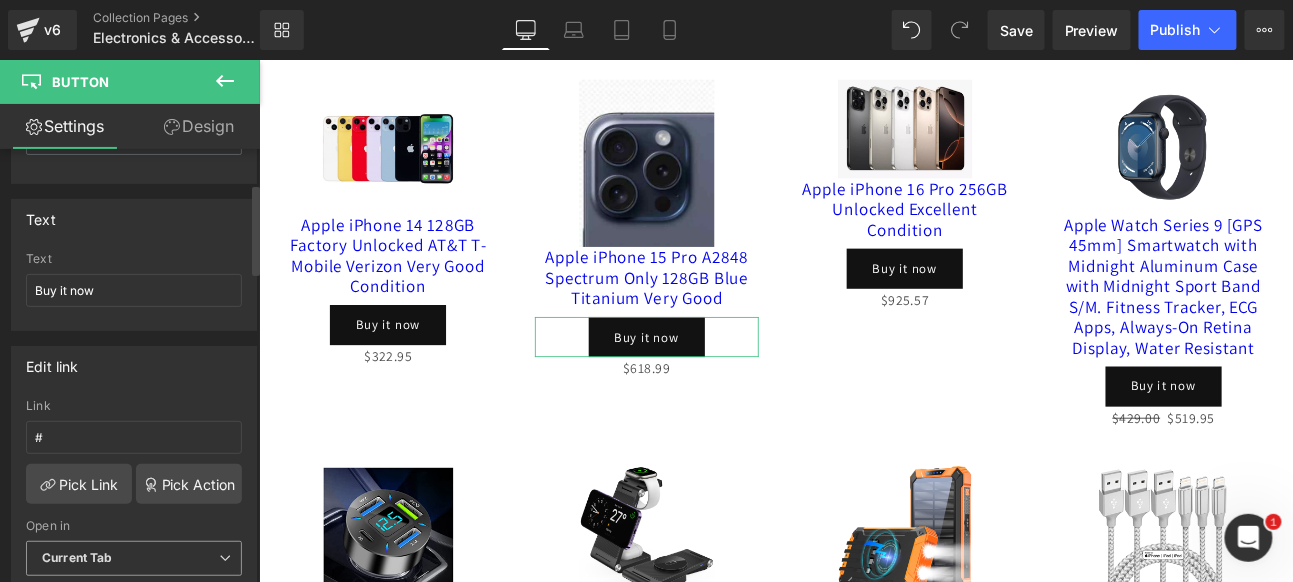 scroll, scrollTop: 222, scrollLeft: 0, axis: vertical 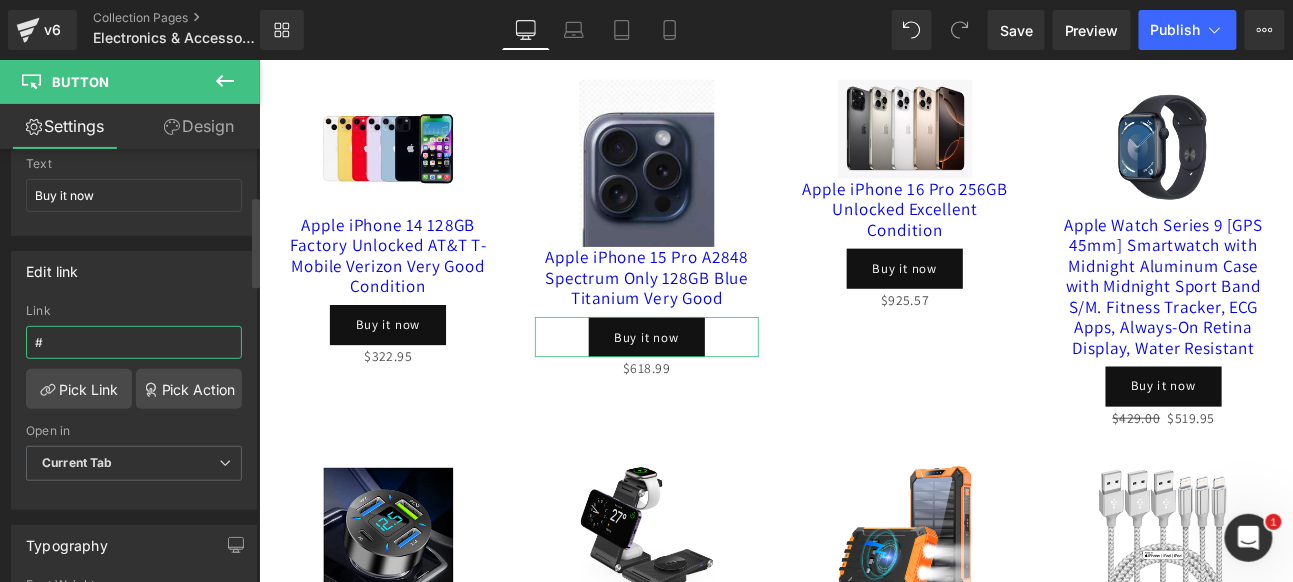click on "#" at bounding box center [134, 342] 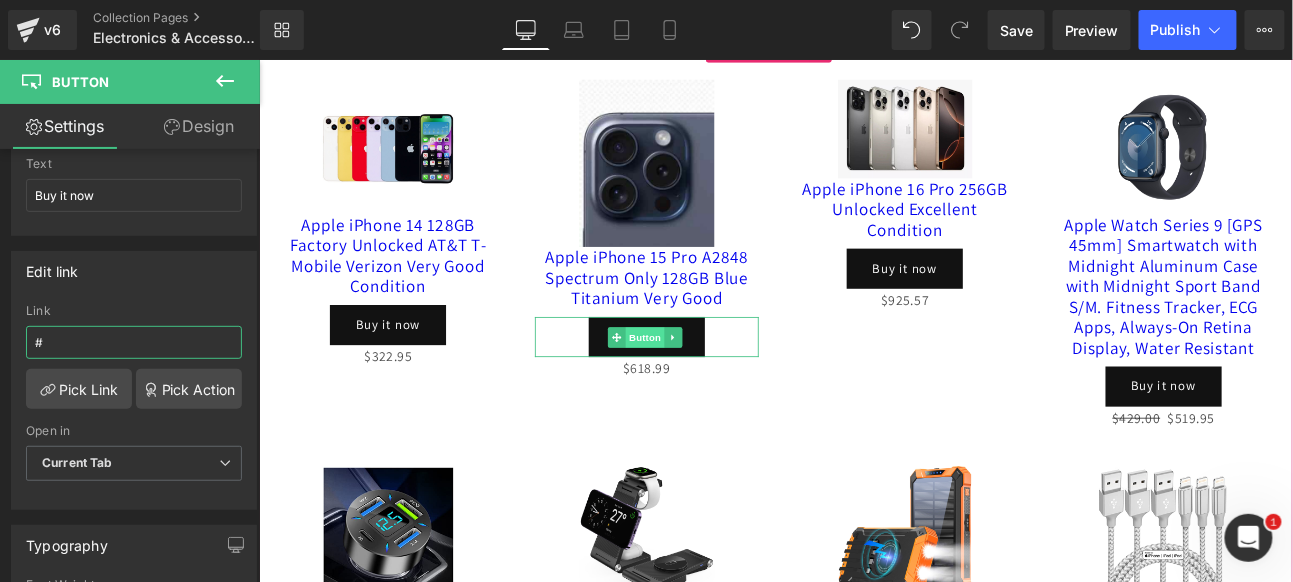 click on "Button" at bounding box center (710, 384) 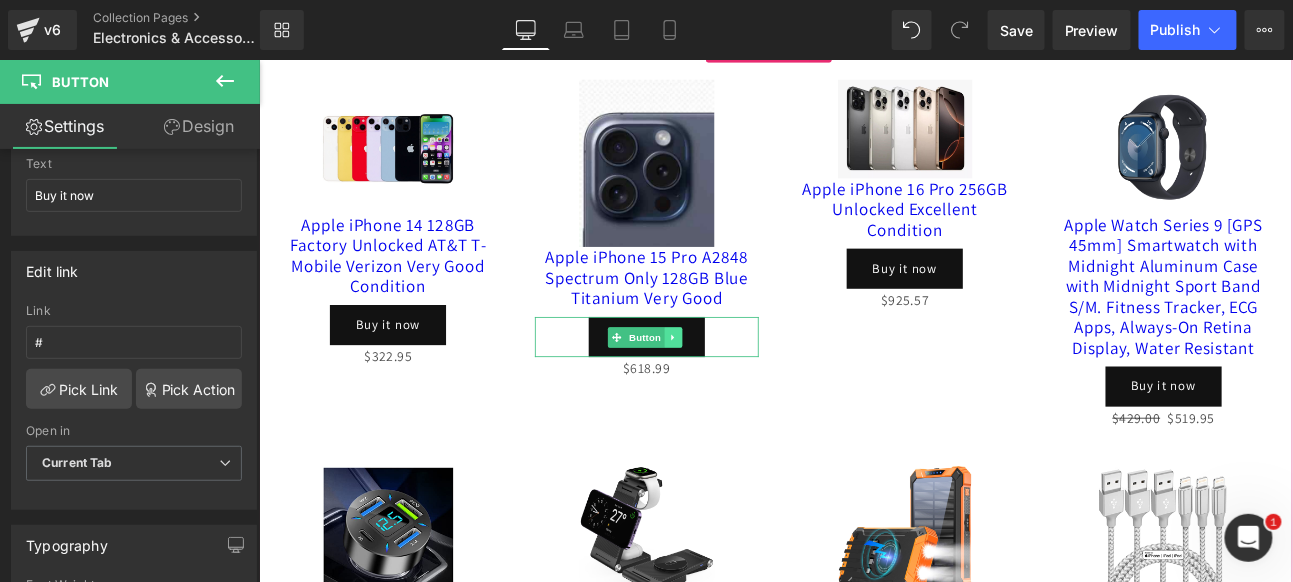 click at bounding box center (742, 384) 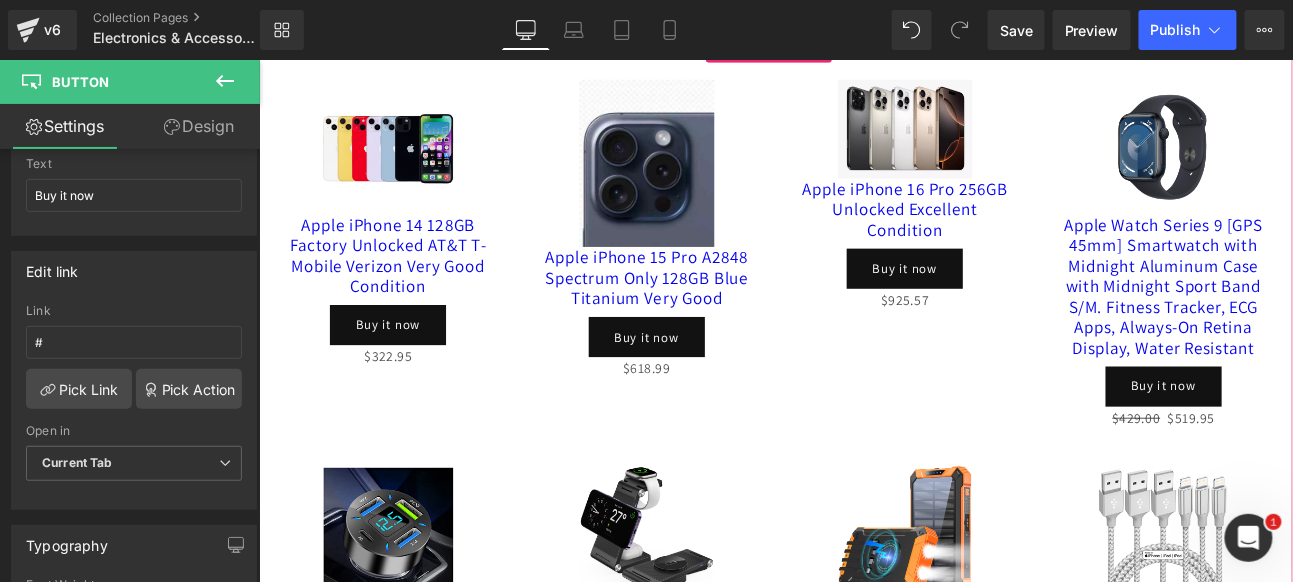 click on "$0
$618.99" at bounding box center [712, 421] 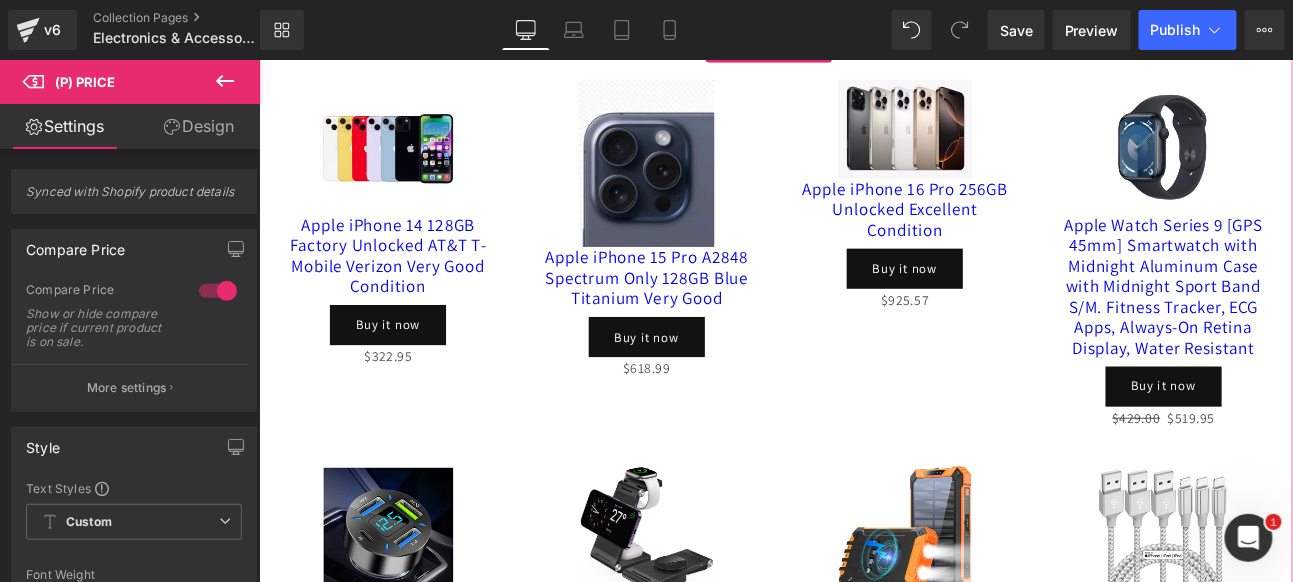 click on "Sale Off
(P) Image
Apple iPhone 15 Pro A2848 Spectrum Only 128GB Blue Titanium Very Good
(P) Title Buy it now Button
$0
$618.99
(P) Price" at bounding box center (712, 259) 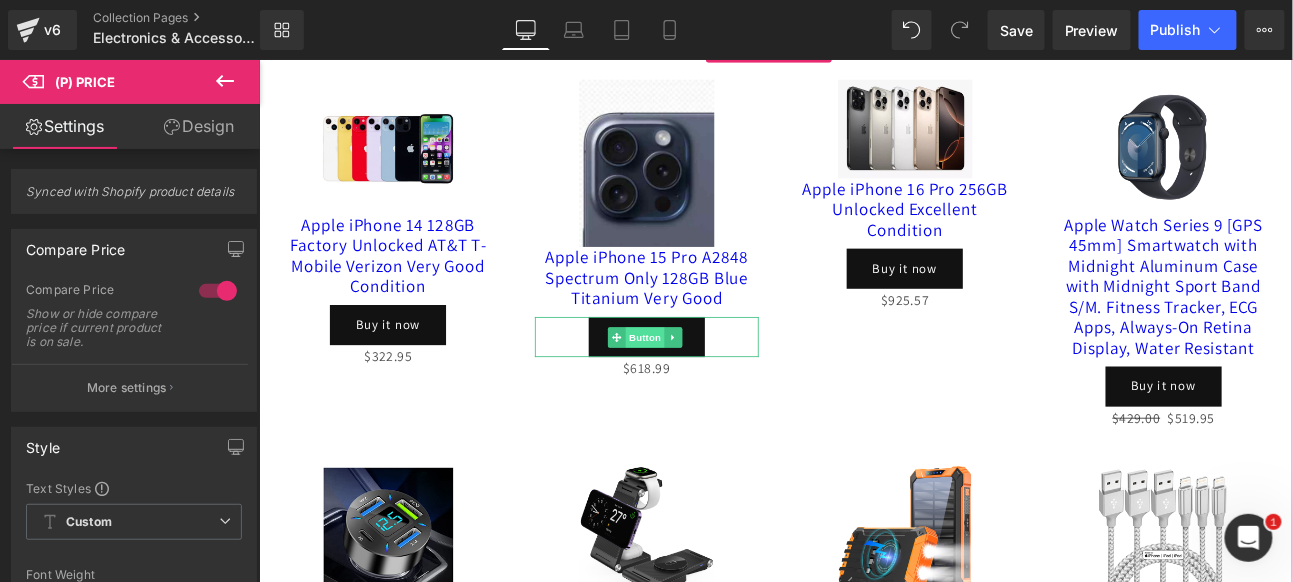 click on "Button" at bounding box center [710, 384] 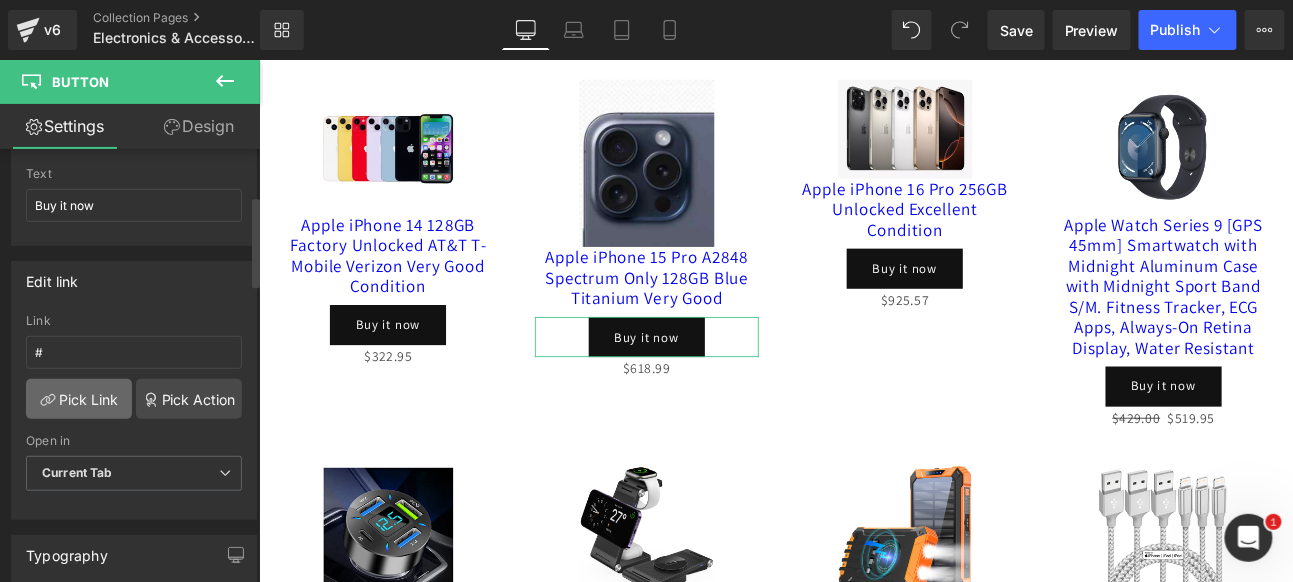scroll, scrollTop: 222, scrollLeft: 0, axis: vertical 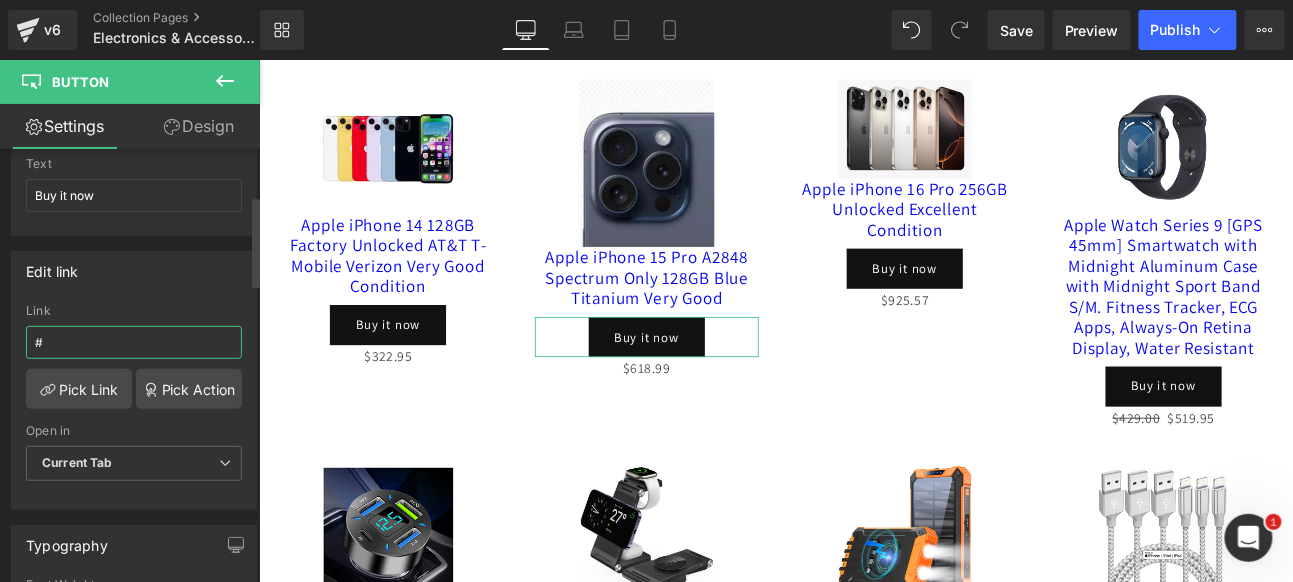 click on "#" at bounding box center [134, 342] 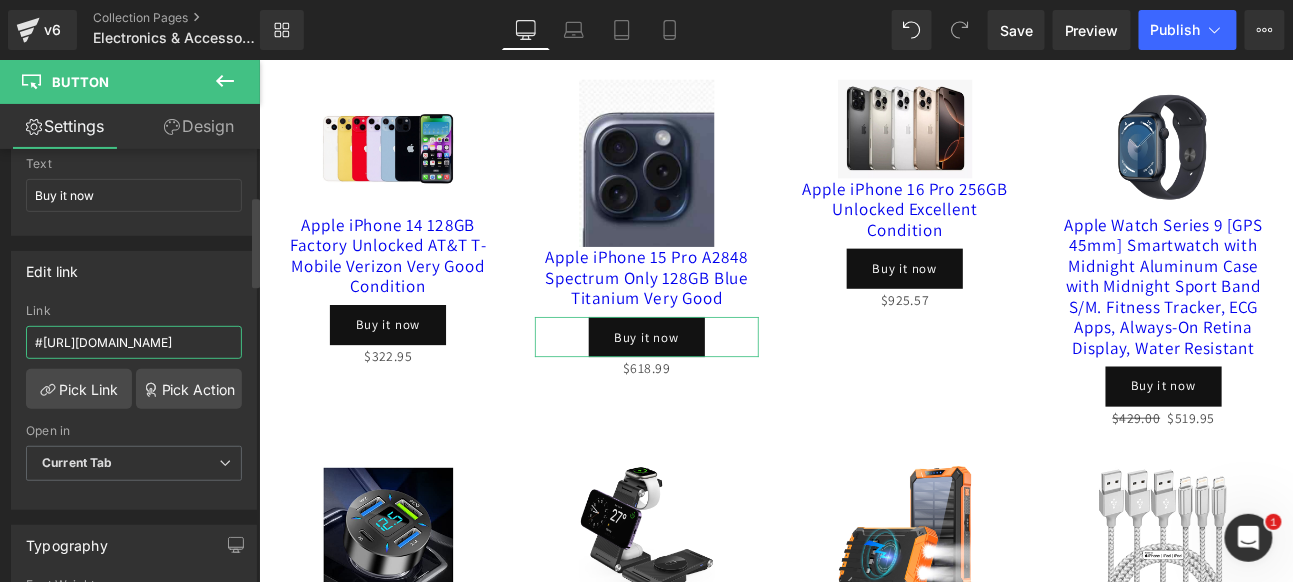 scroll, scrollTop: 0, scrollLeft: 2519, axis: horizontal 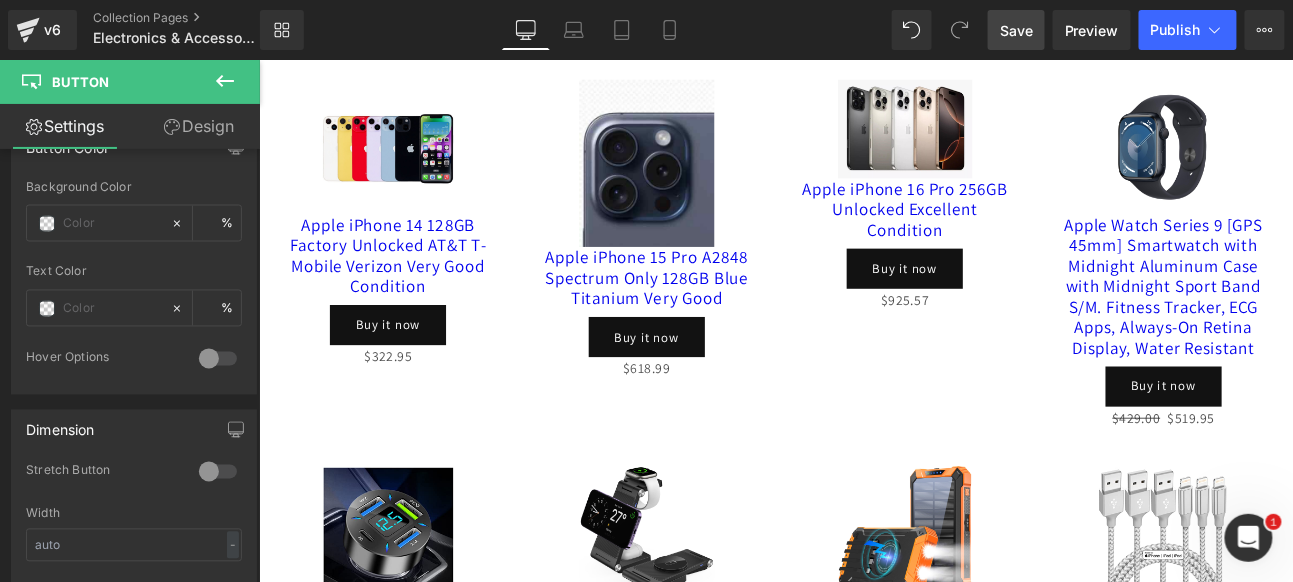type on "#[URL][DOMAIN_NAME]" 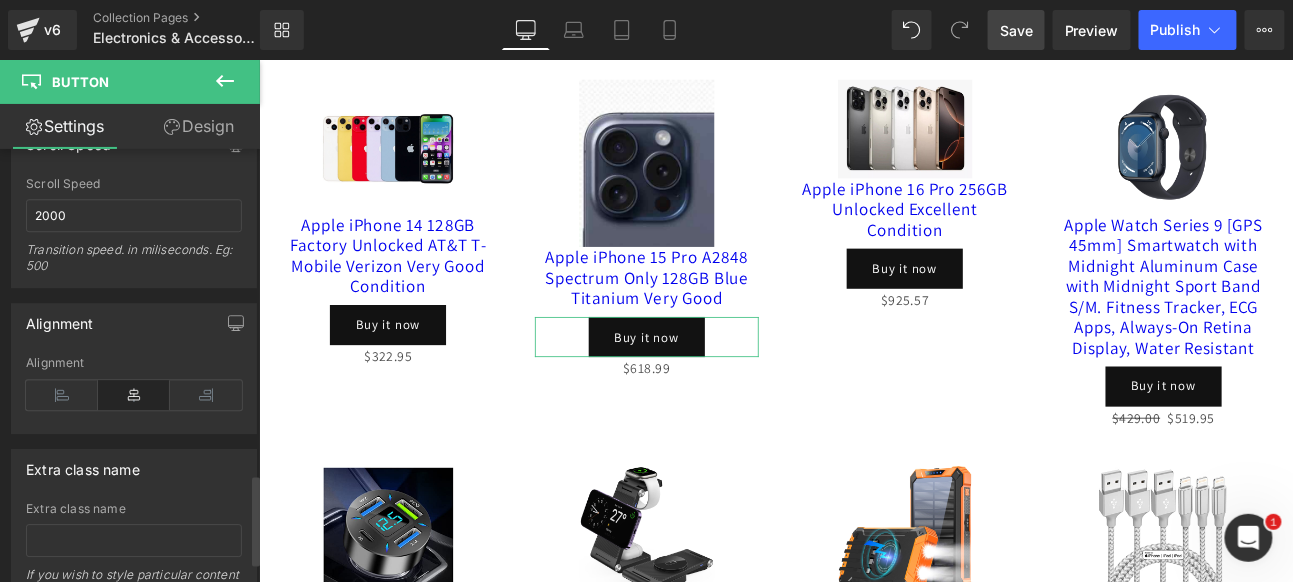 scroll, scrollTop: 1656, scrollLeft: 0, axis: vertical 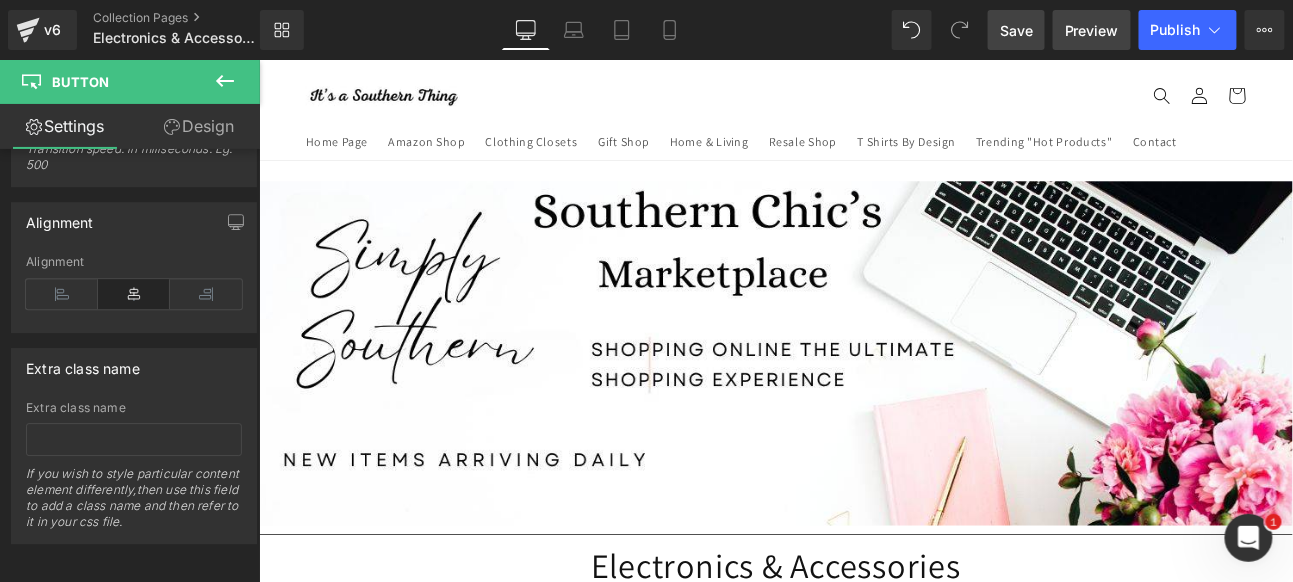 click on "Preview" at bounding box center (1092, 30) 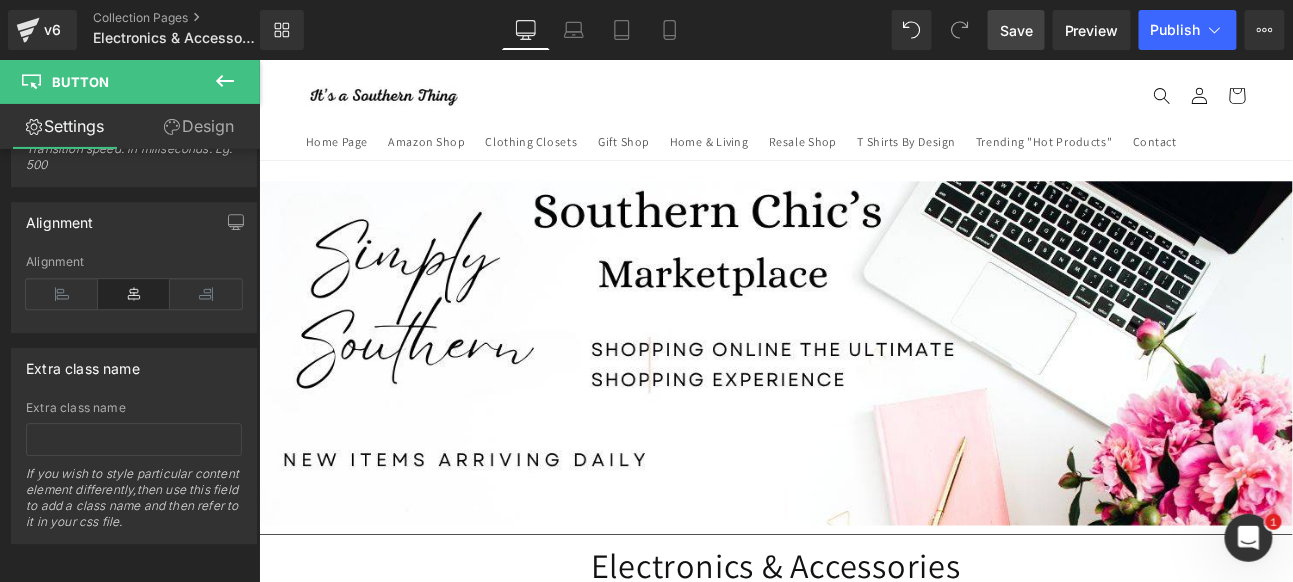 click 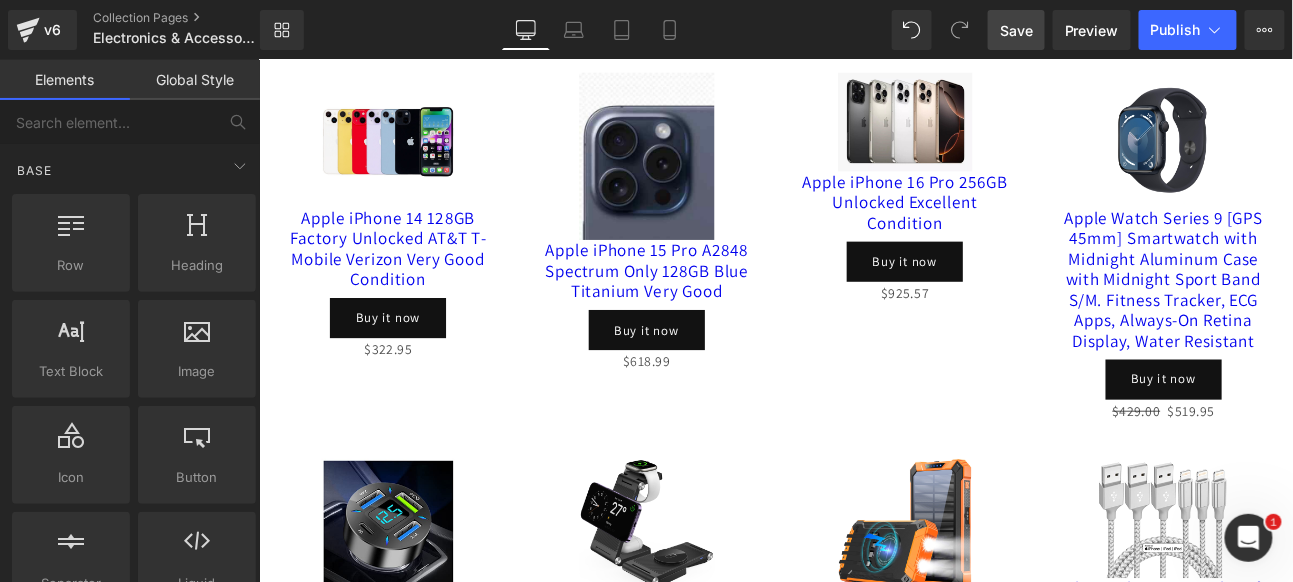 scroll, scrollTop: 777, scrollLeft: 0, axis: vertical 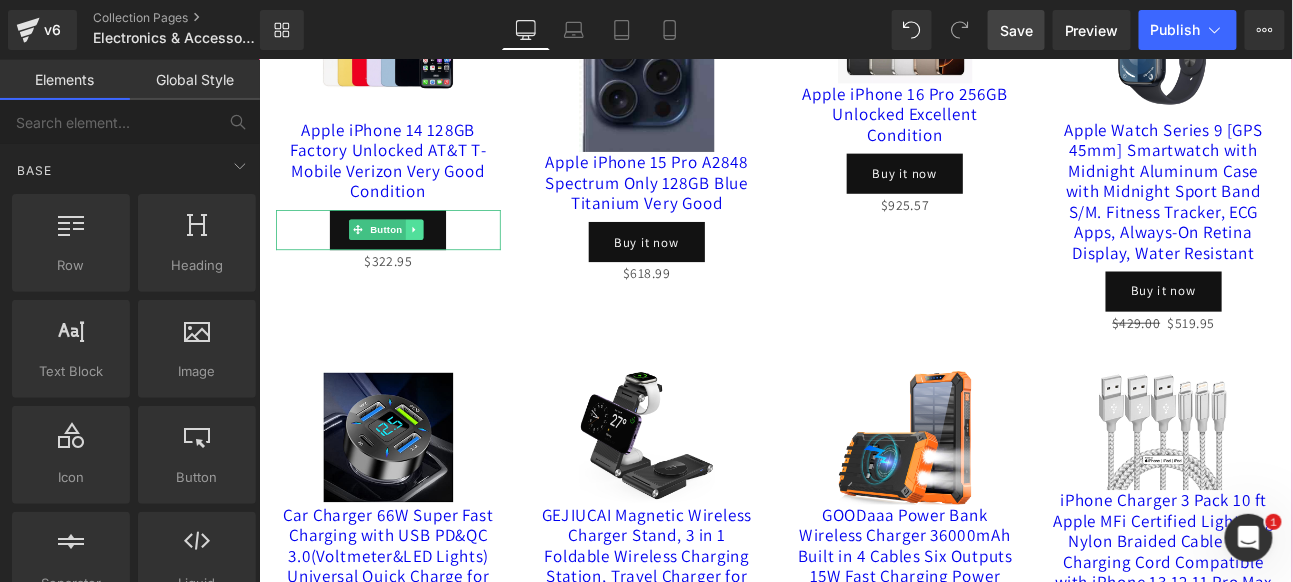 click at bounding box center [440, 258] 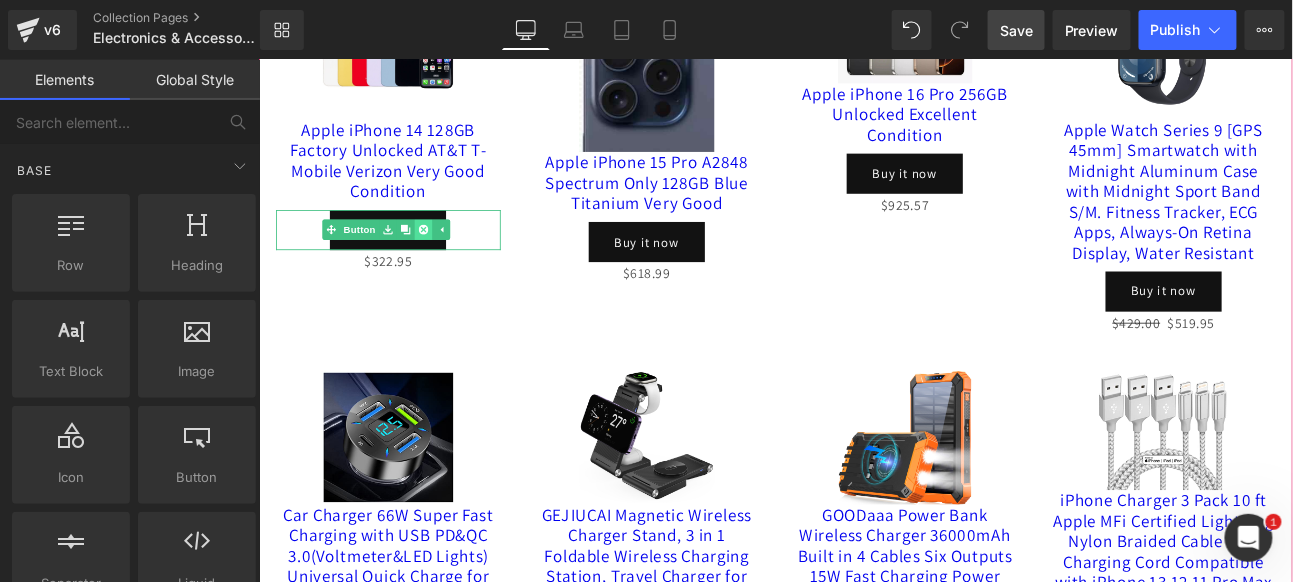 click 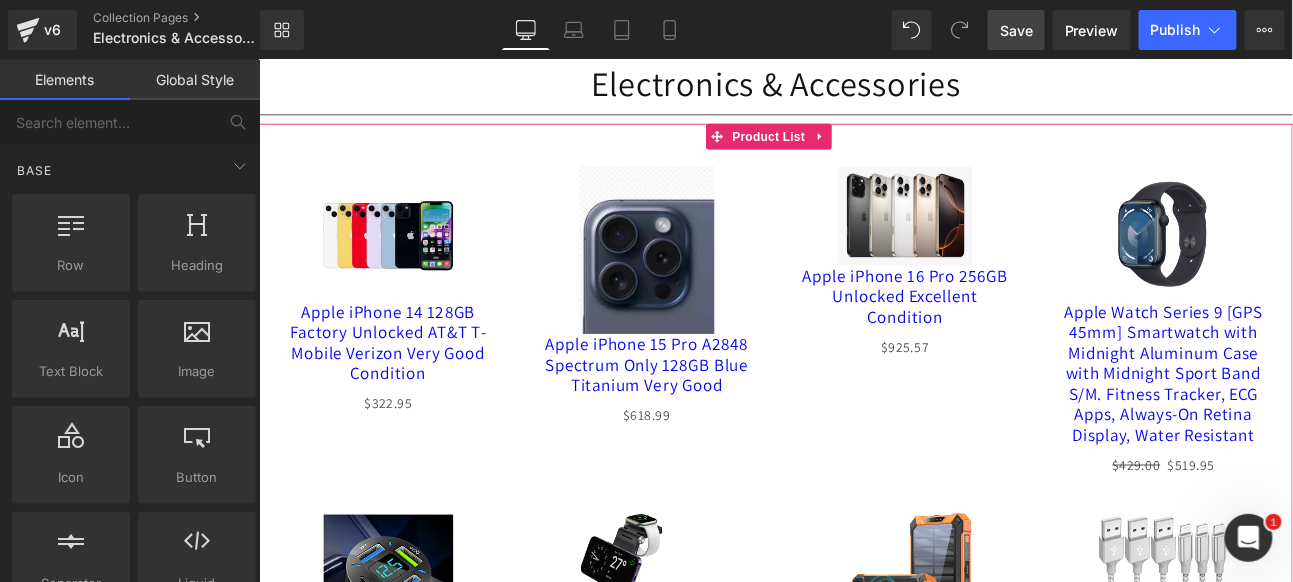 scroll, scrollTop: 555, scrollLeft: 0, axis: vertical 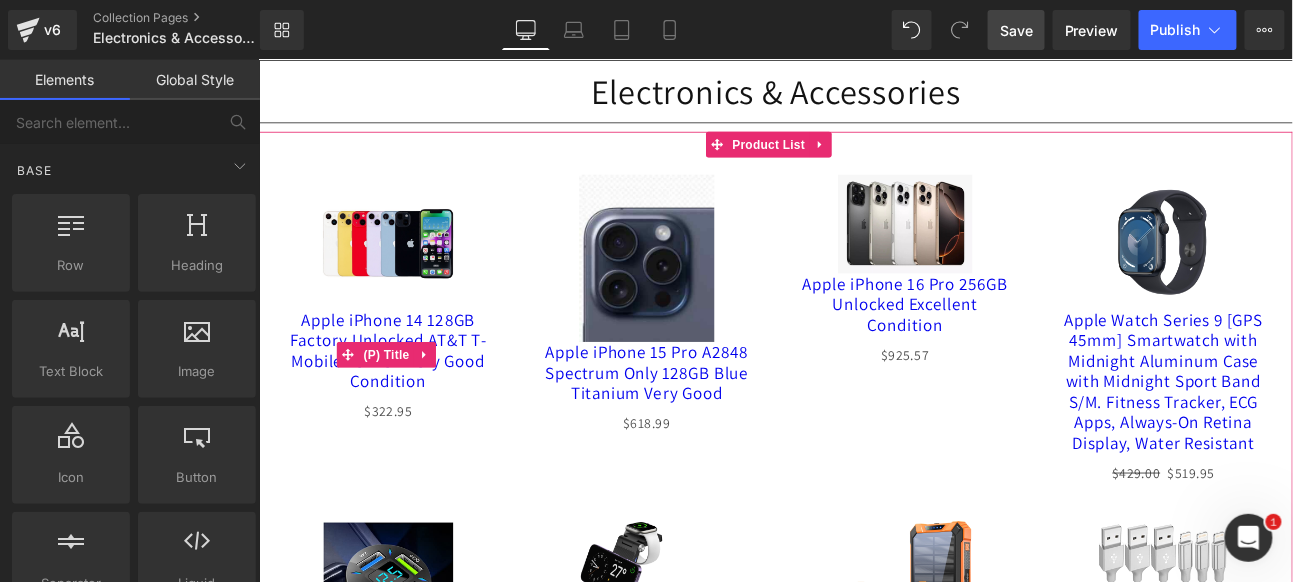 click on "Apple iPhone 14 128GB Factory Unlocked AT&T T-Mobile Verizon Very Good Condition" at bounding box center [409, 399] 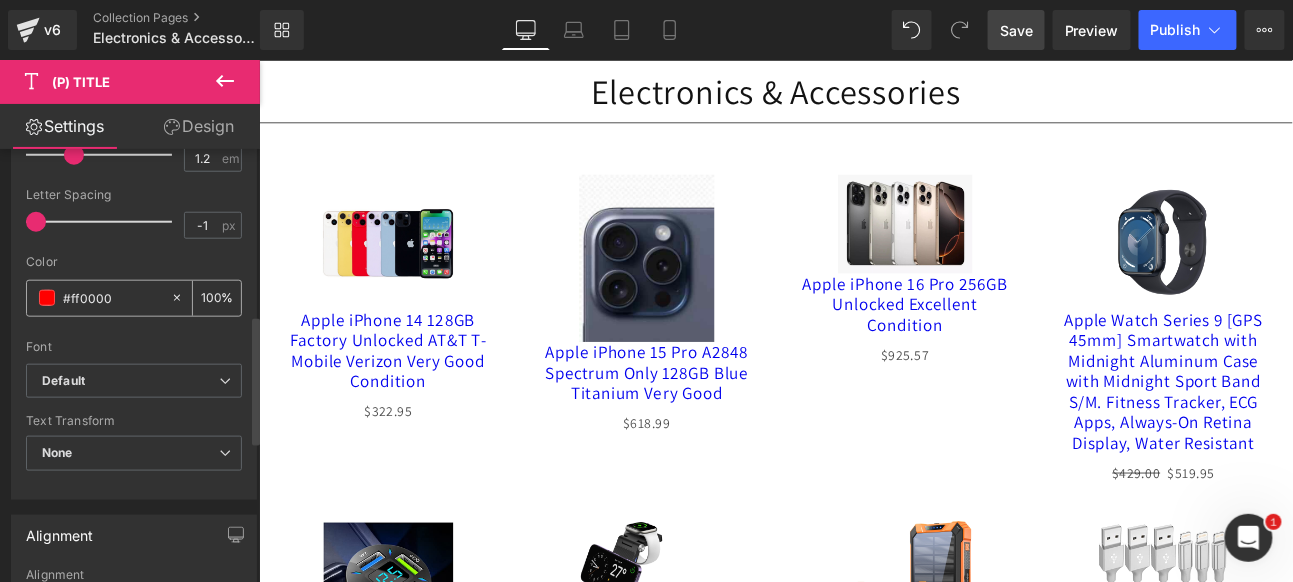 scroll, scrollTop: 444, scrollLeft: 0, axis: vertical 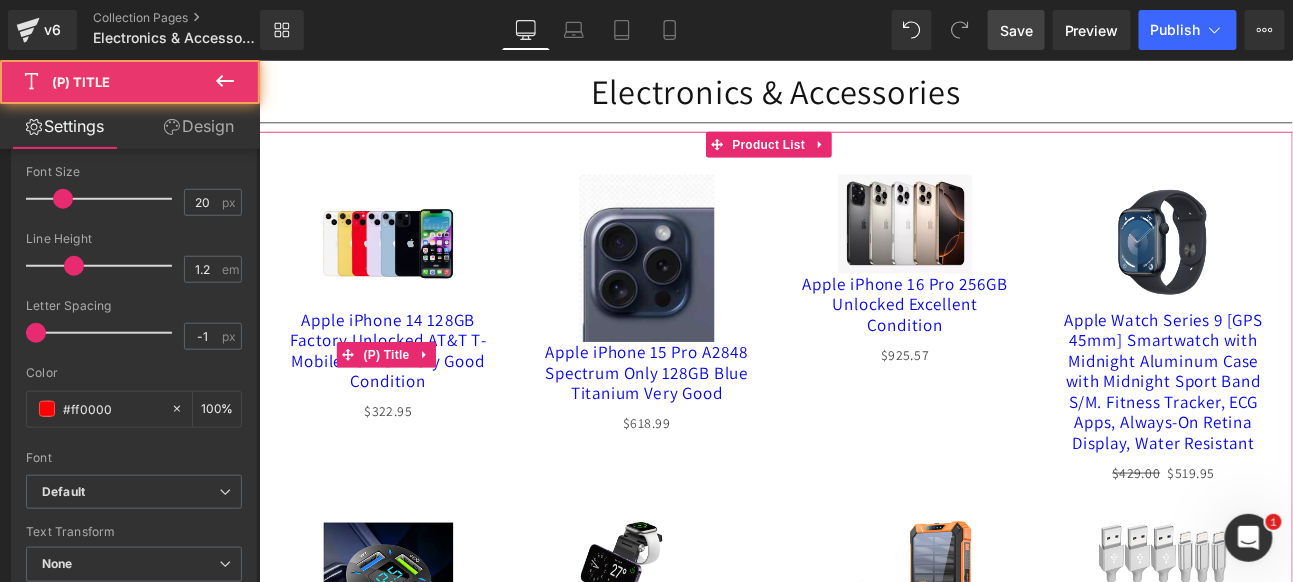 click on "Apple iPhone 14 128GB Factory Unlocked AT&T T-Mobile Verizon Very Good Condition" at bounding box center (409, 399) 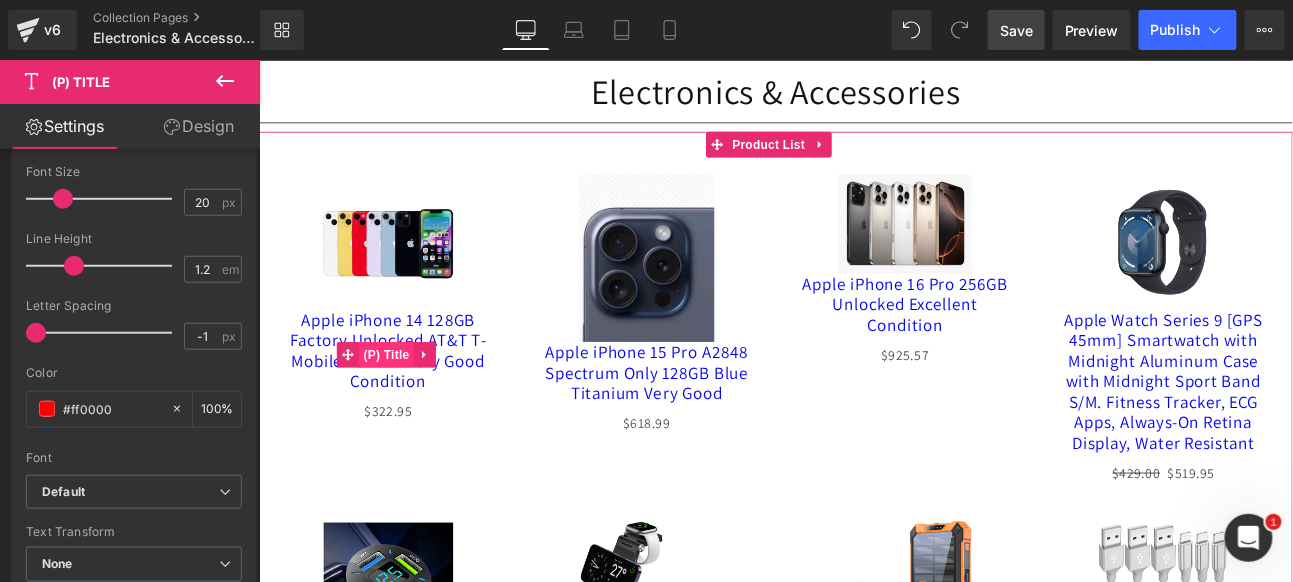 click on "(P) Title" at bounding box center (407, 404) 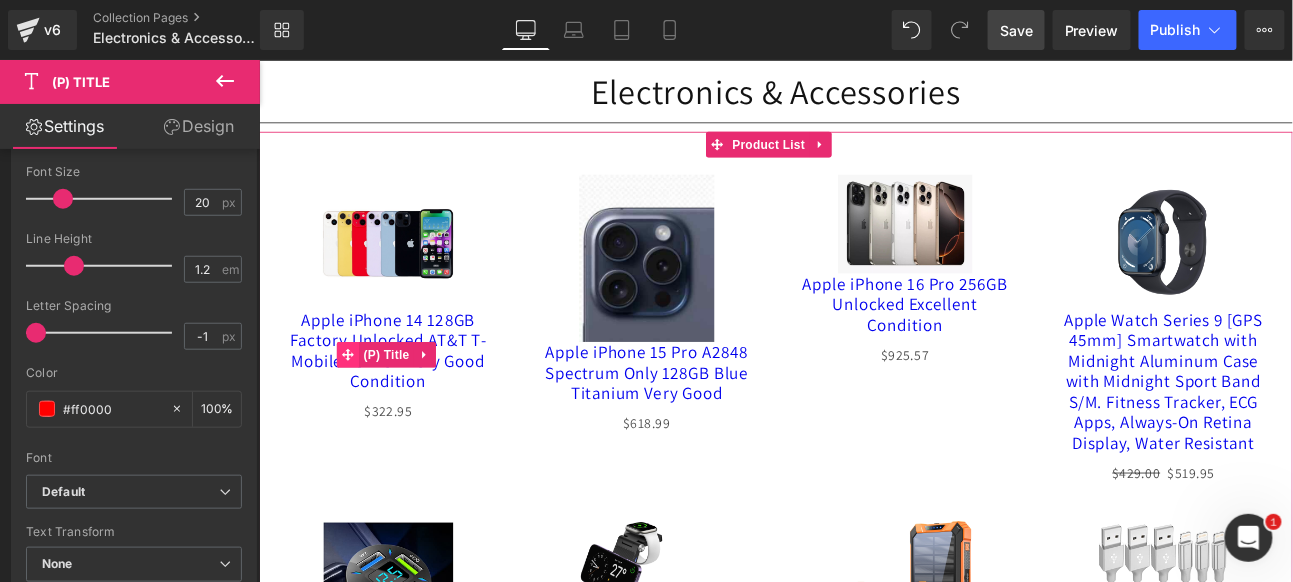 click 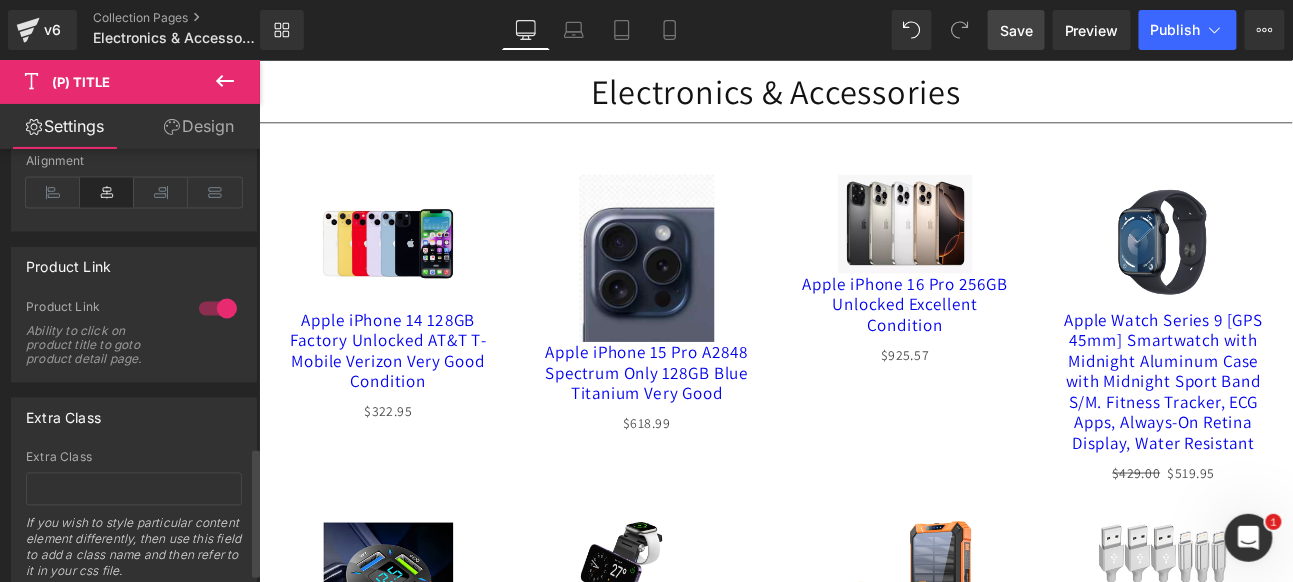 scroll, scrollTop: 1000, scrollLeft: 0, axis: vertical 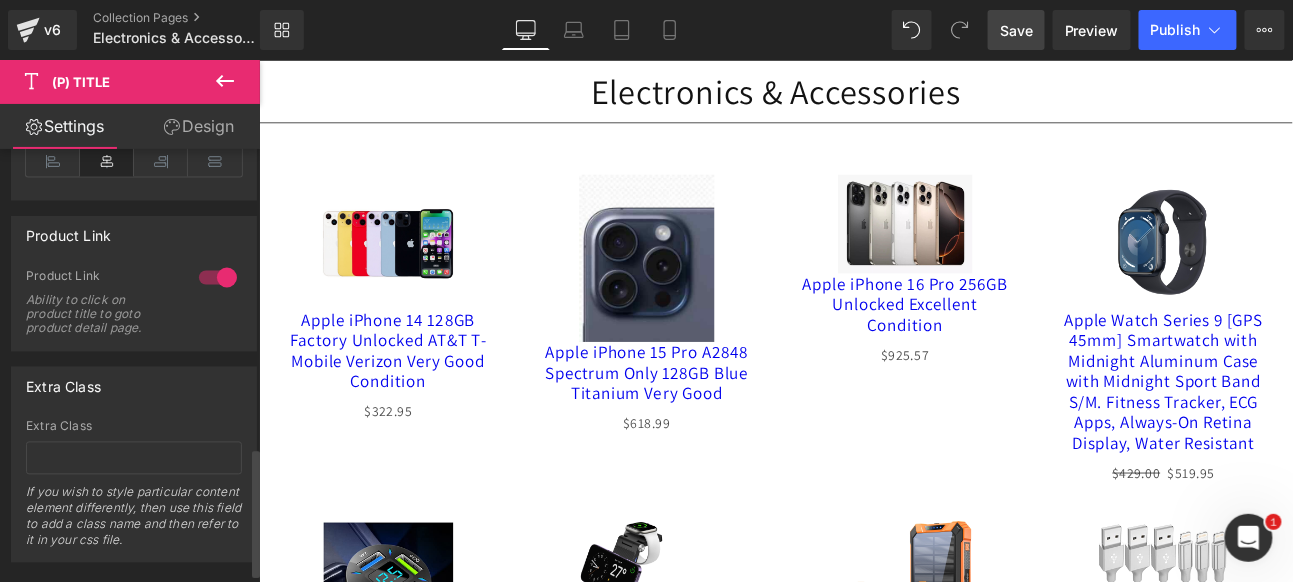 click at bounding box center (218, 278) 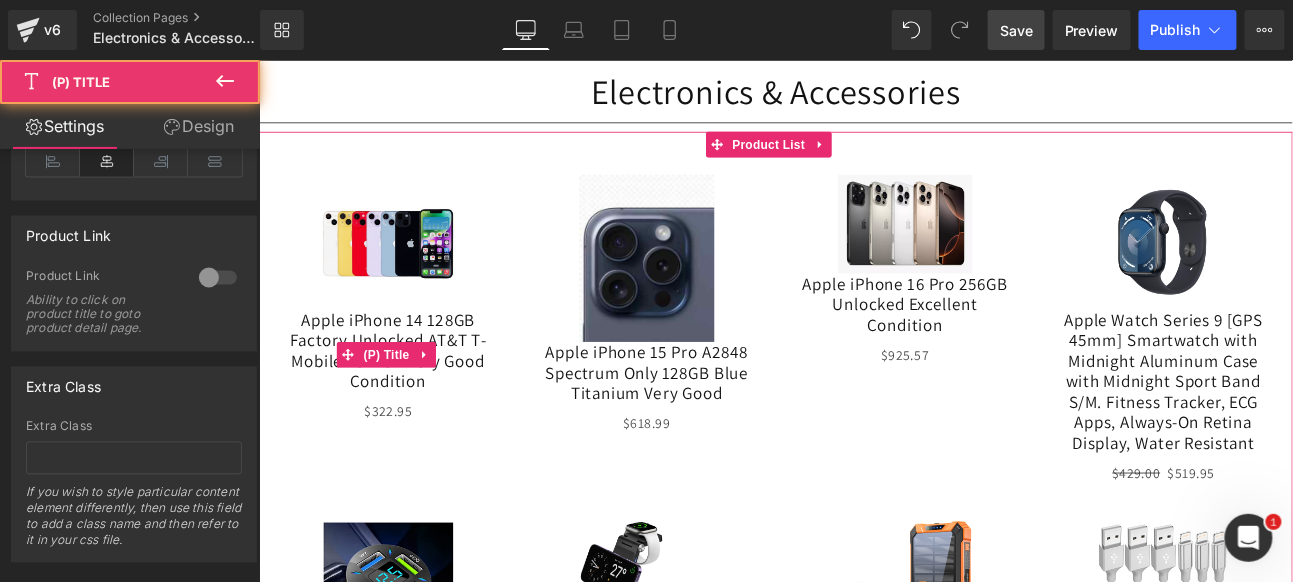 click on "Apple iPhone 14 128GB Factory Unlocked AT&T T-Mobile Verizon Very Good Condition" at bounding box center [409, 399] 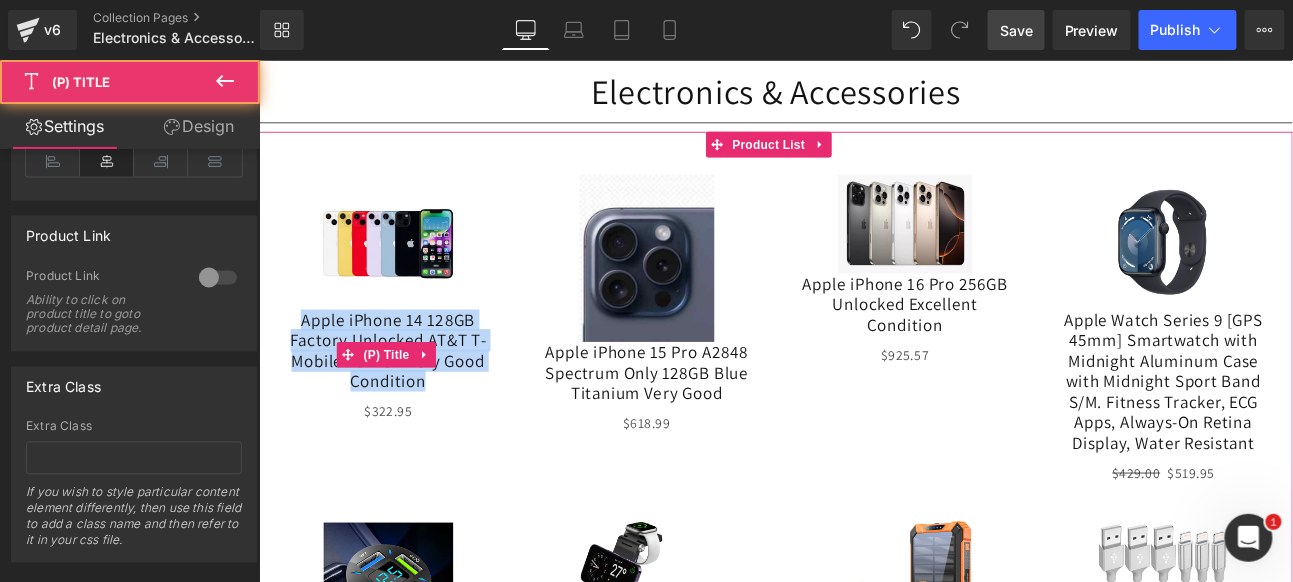 drag, startPoint x: 310, startPoint y: 352, endPoint x: 497, endPoint y: 419, distance: 198.64038 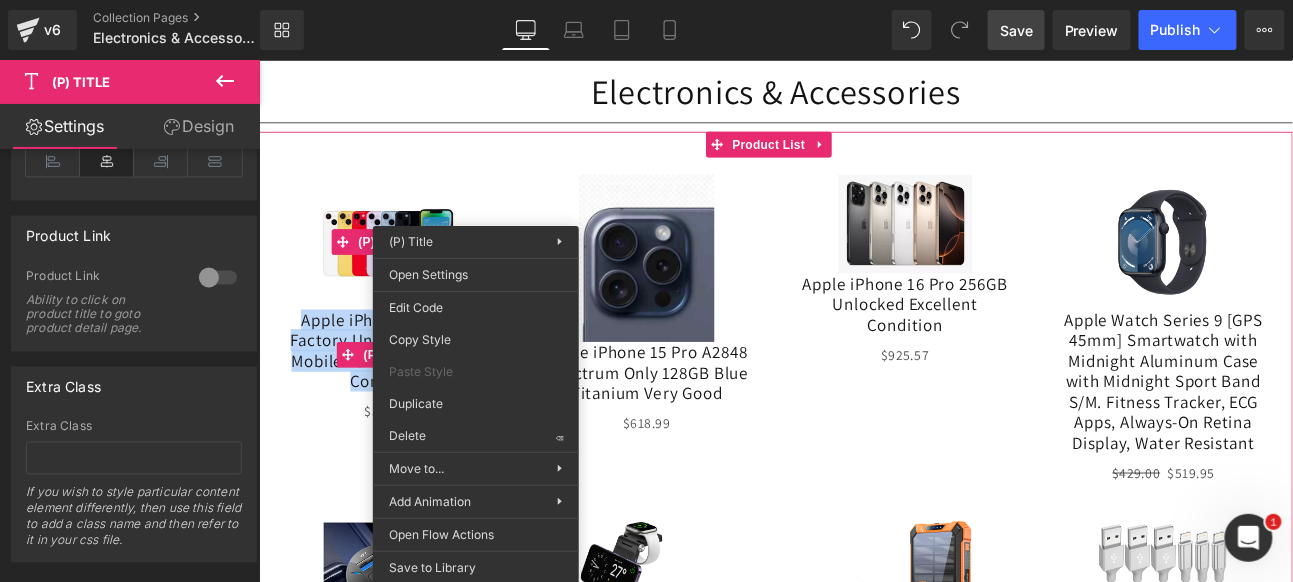 click on "Sale Off" at bounding box center (409, 272) 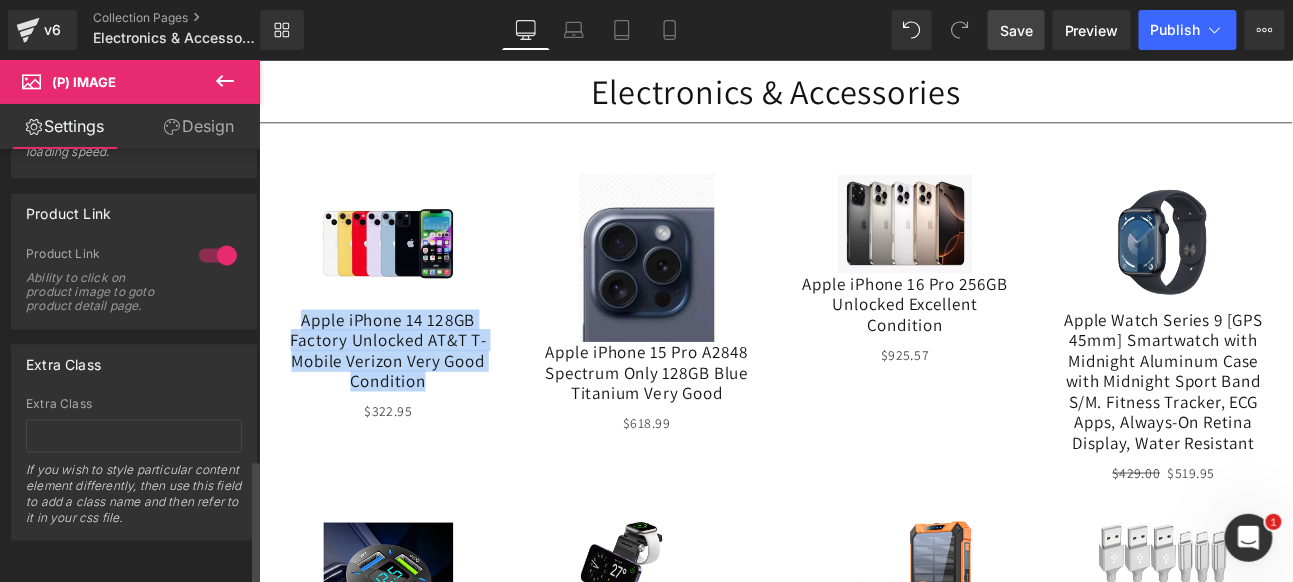 scroll, scrollTop: 958, scrollLeft: 0, axis: vertical 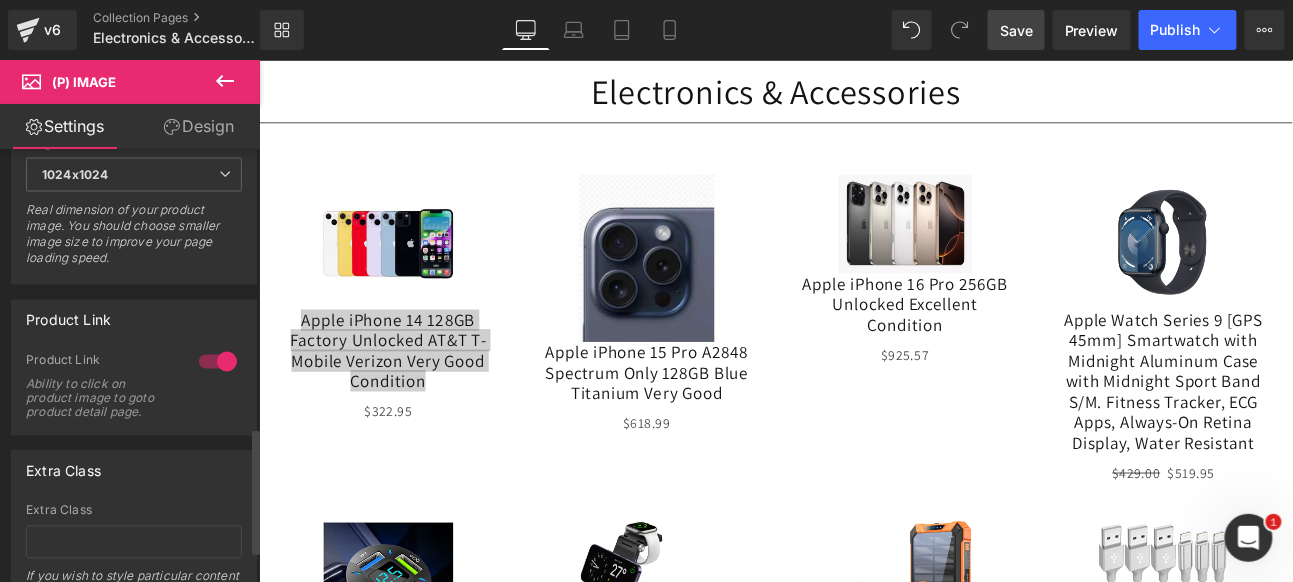 click at bounding box center (218, 362) 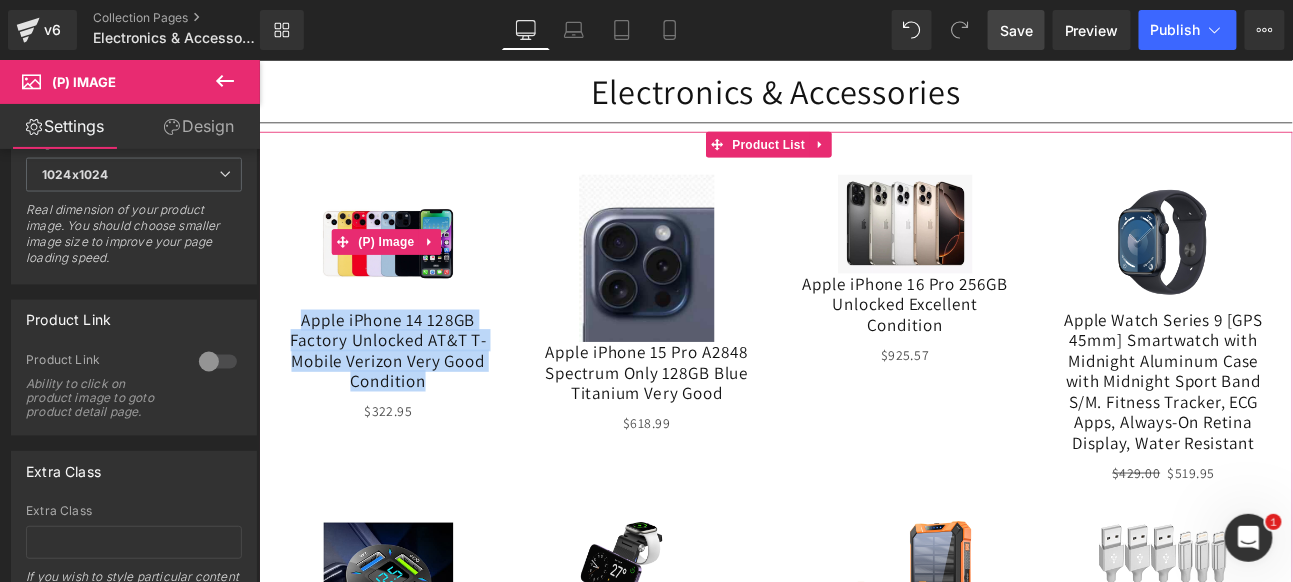 click on "Sale Off" at bounding box center [409, 272] 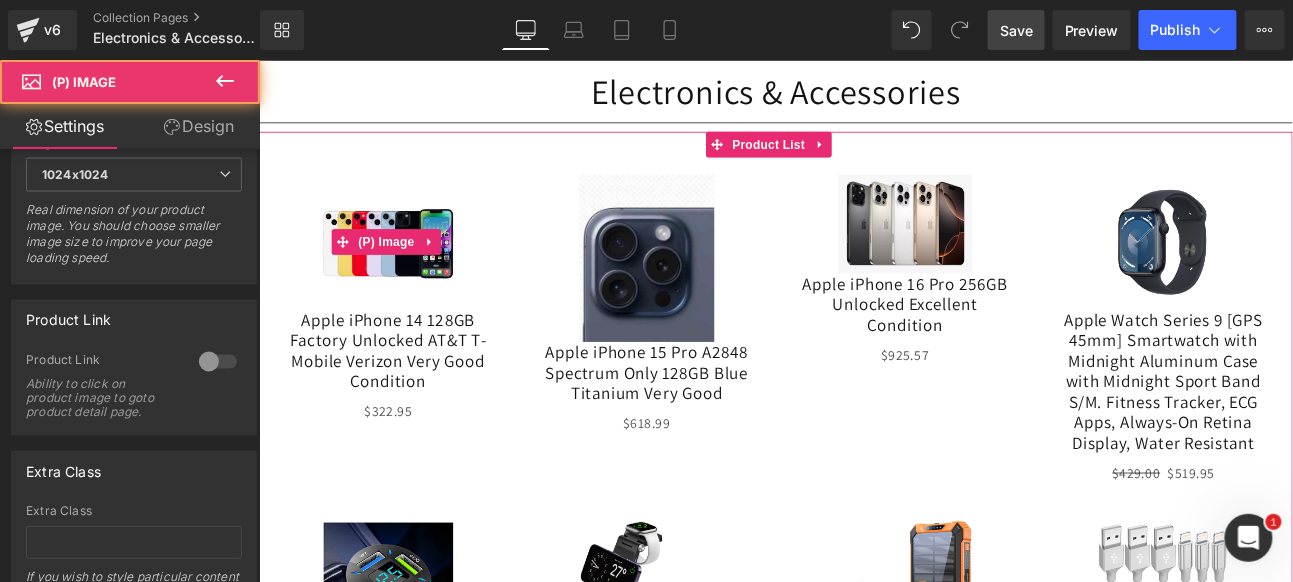 click at bounding box center (410, 272) 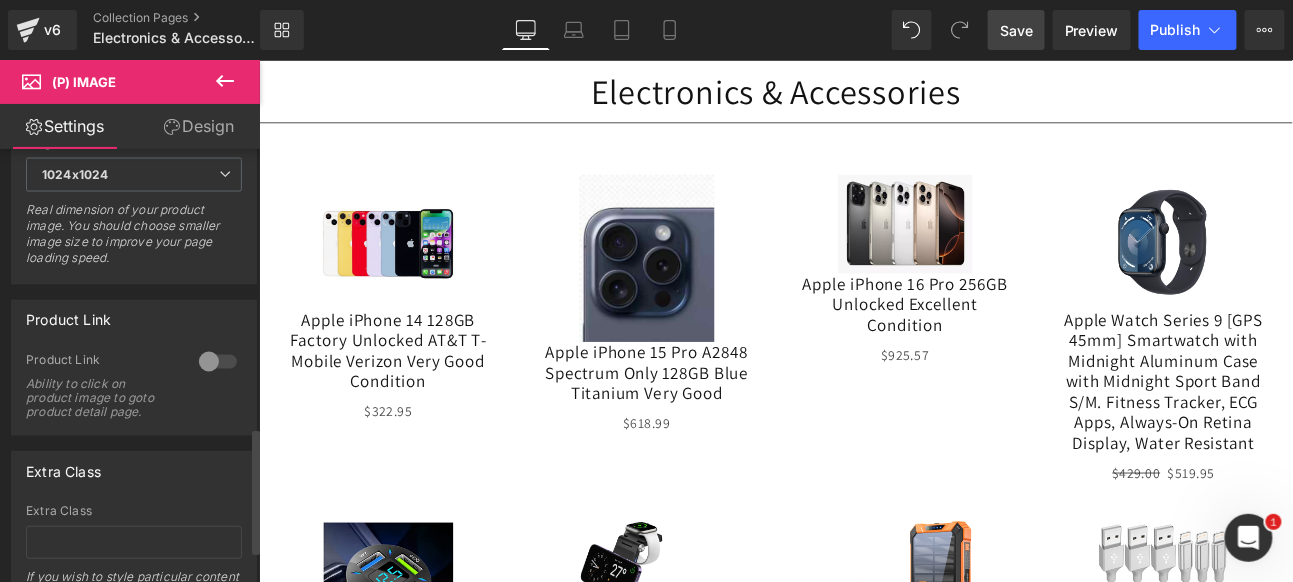 click at bounding box center [218, 362] 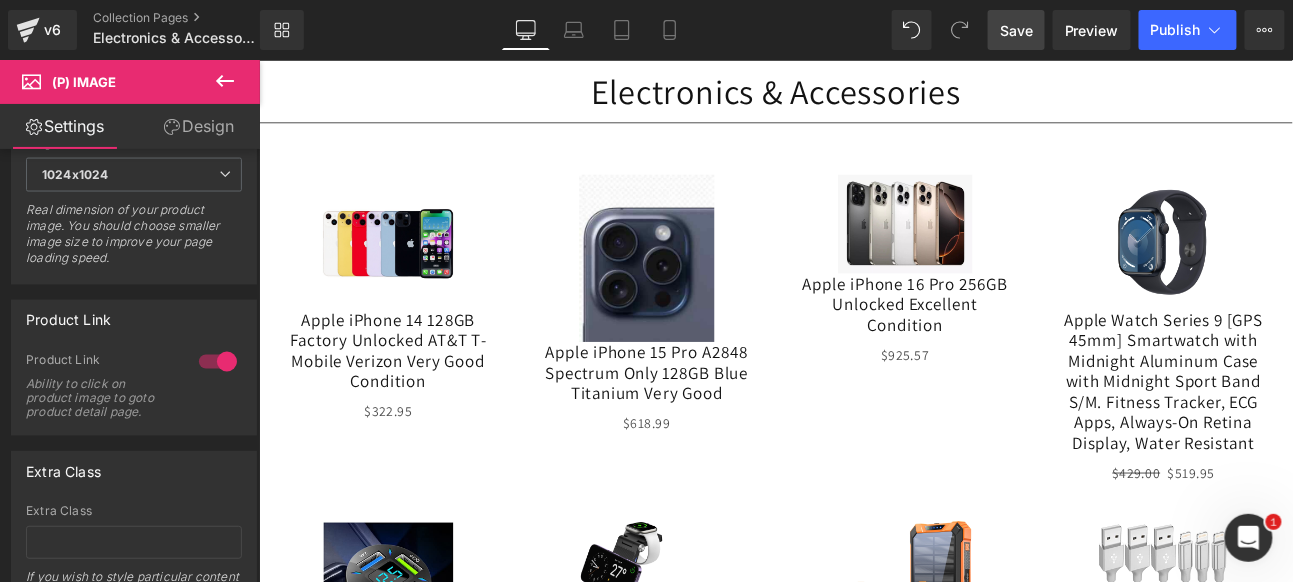 click on "Sale Off" at bounding box center (409, 272) 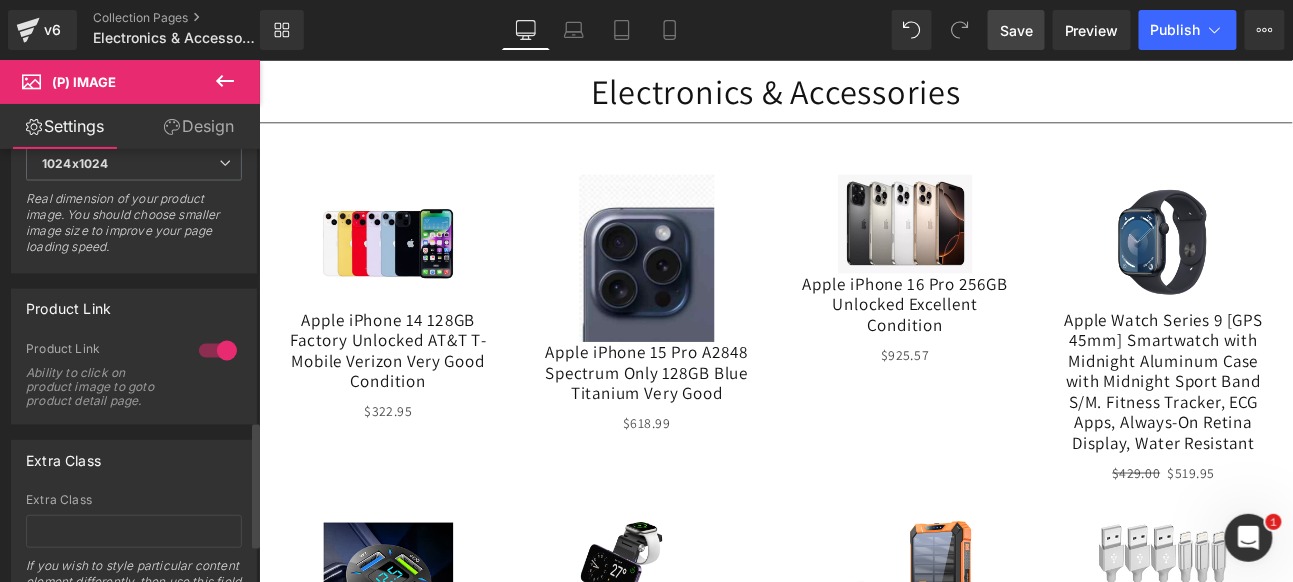 scroll, scrollTop: 1000, scrollLeft: 0, axis: vertical 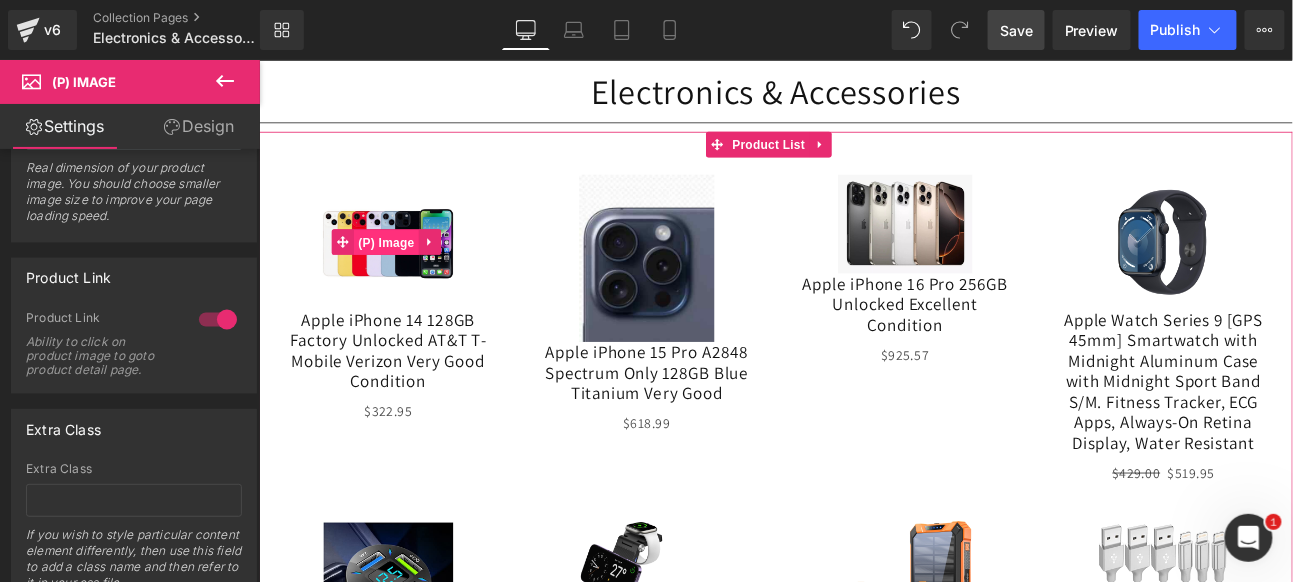 click on "(P) Image" at bounding box center (407, 273) 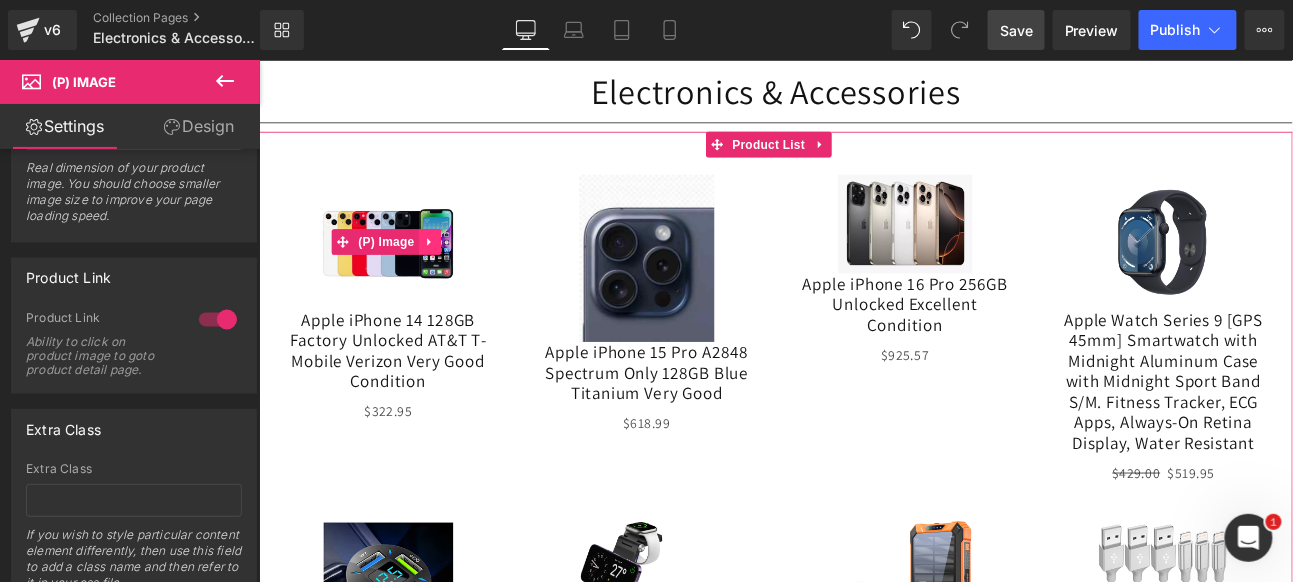 click 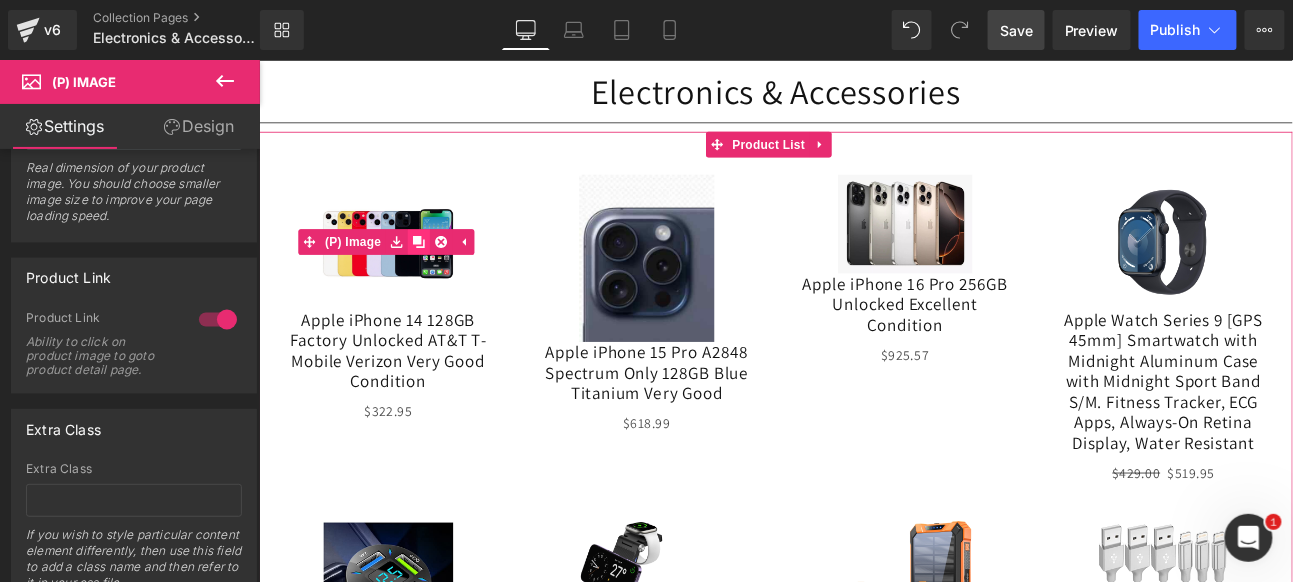 click 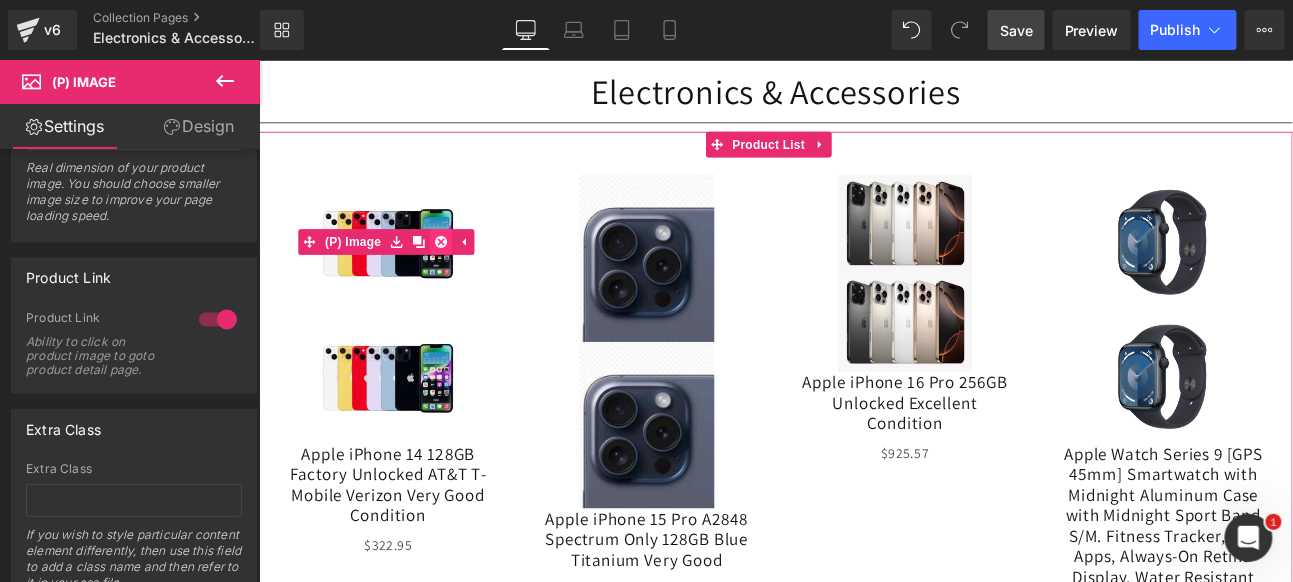 click 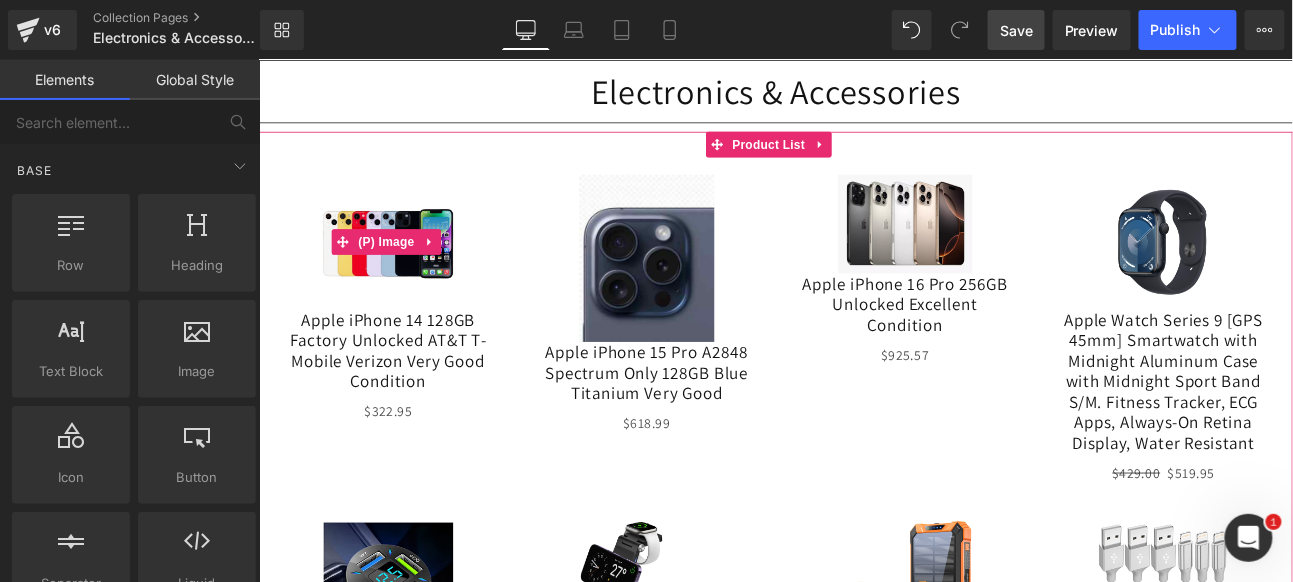 click on "Sale Off" at bounding box center (409, 272) 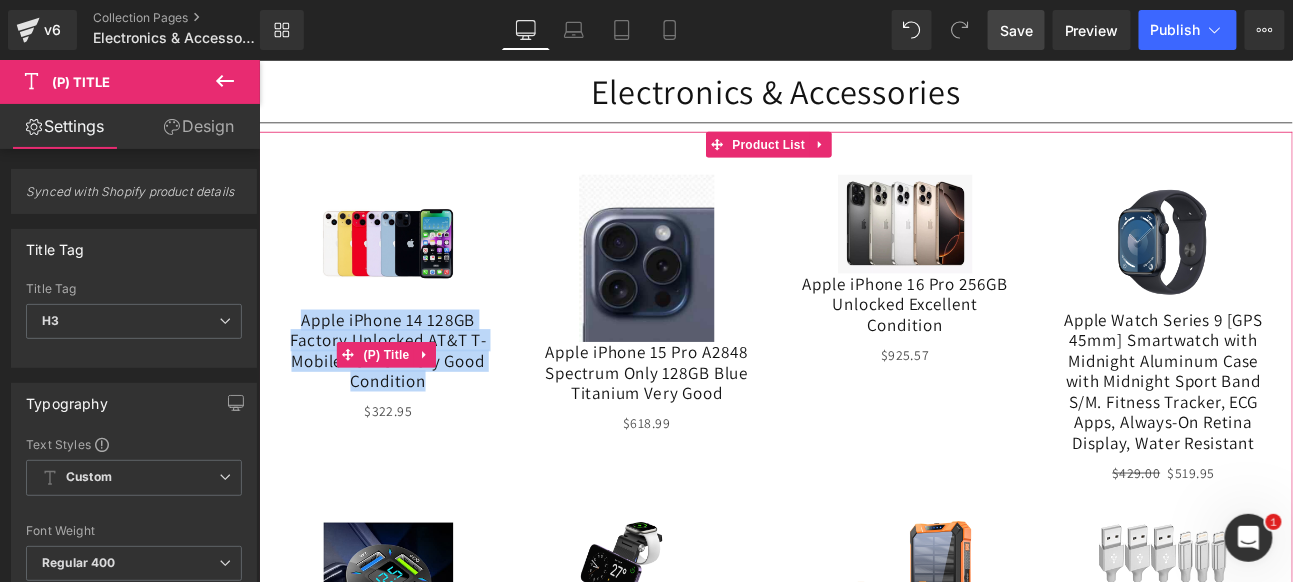drag, startPoint x: 296, startPoint y: 343, endPoint x: 516, endPoint y: 439, distance: 240.03333 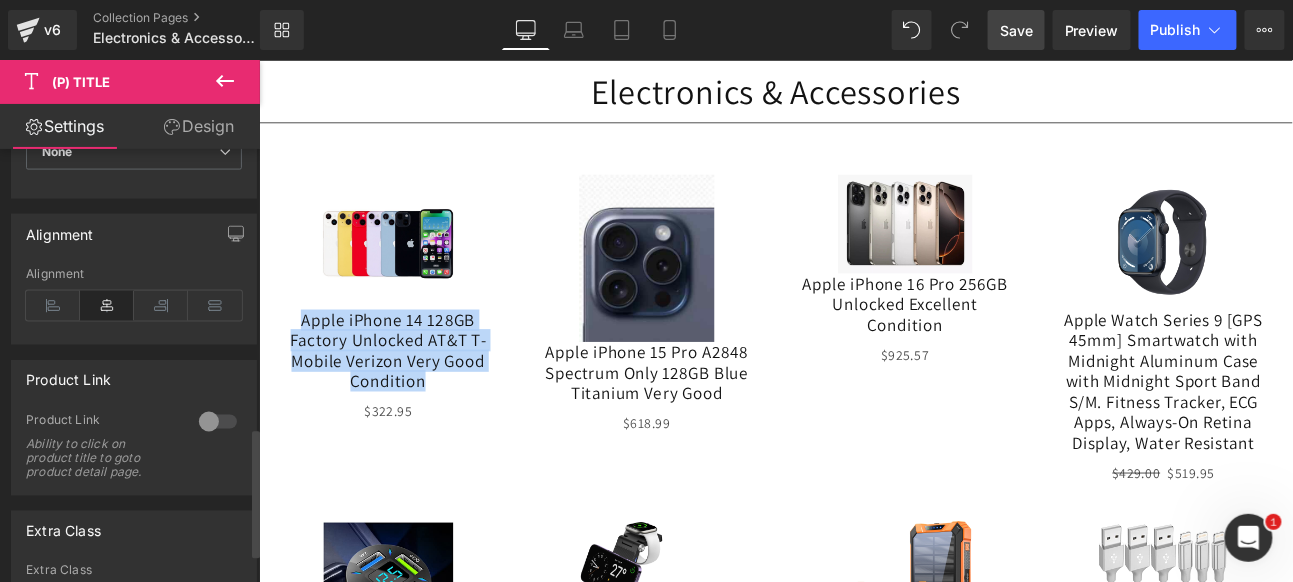 scroll, scrollTop: 1000, scrollLeft: 0, axis: vertical 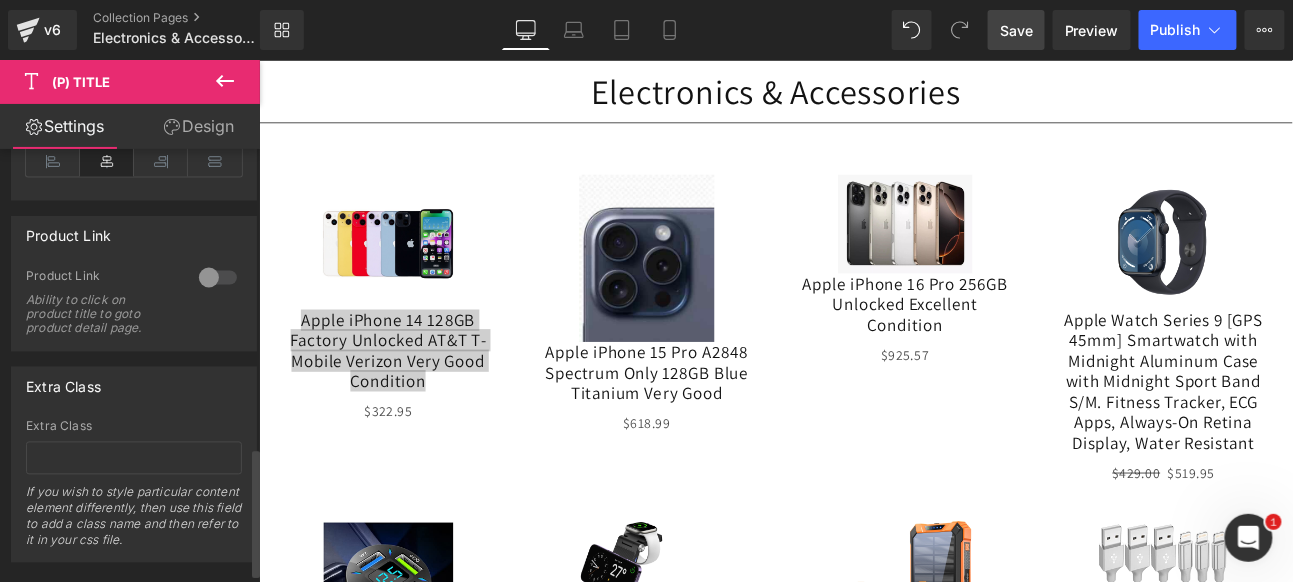 click at bounding box center (218, 278) 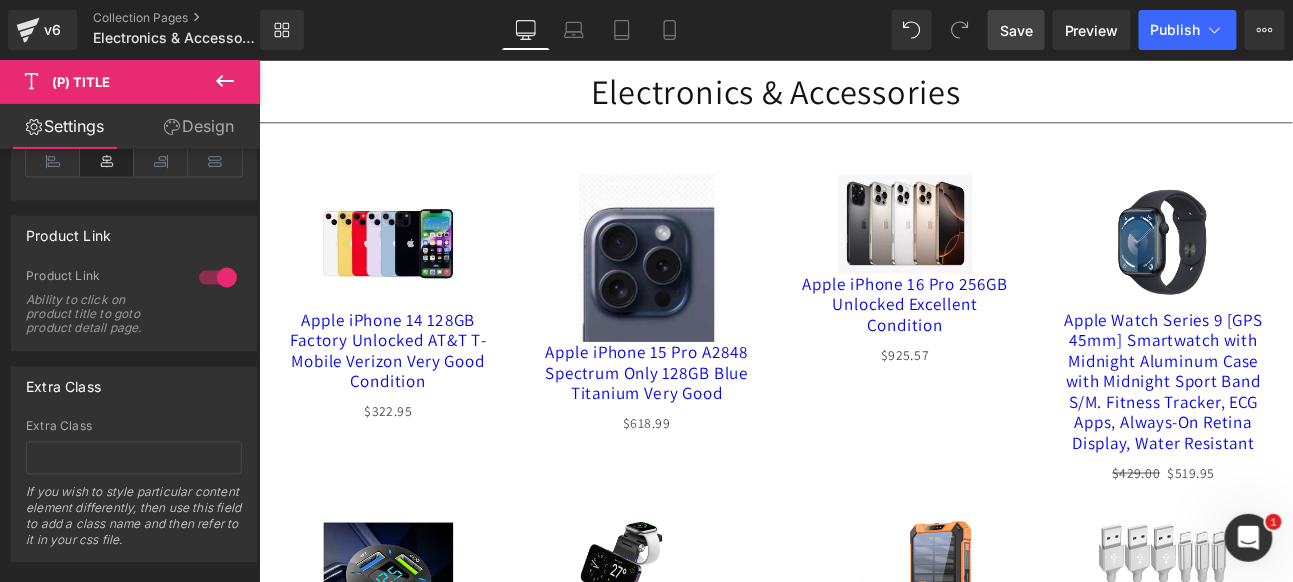 click on "Save" at bounding box center [1016, 30] 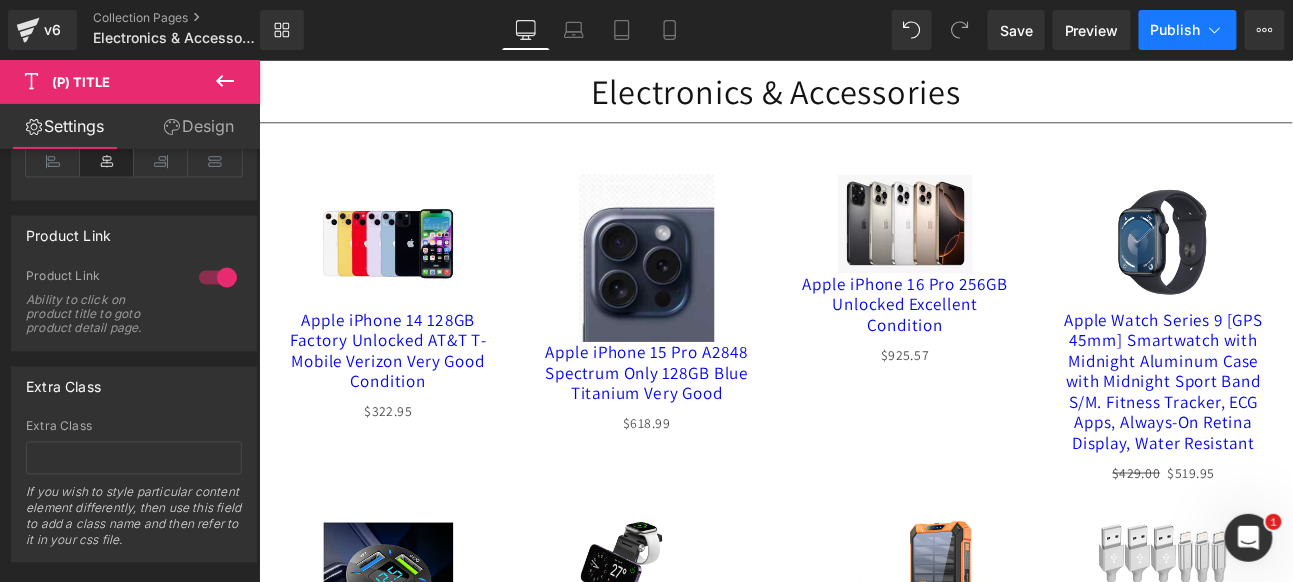 click on "Publish" at bounding box center (1188, 30) 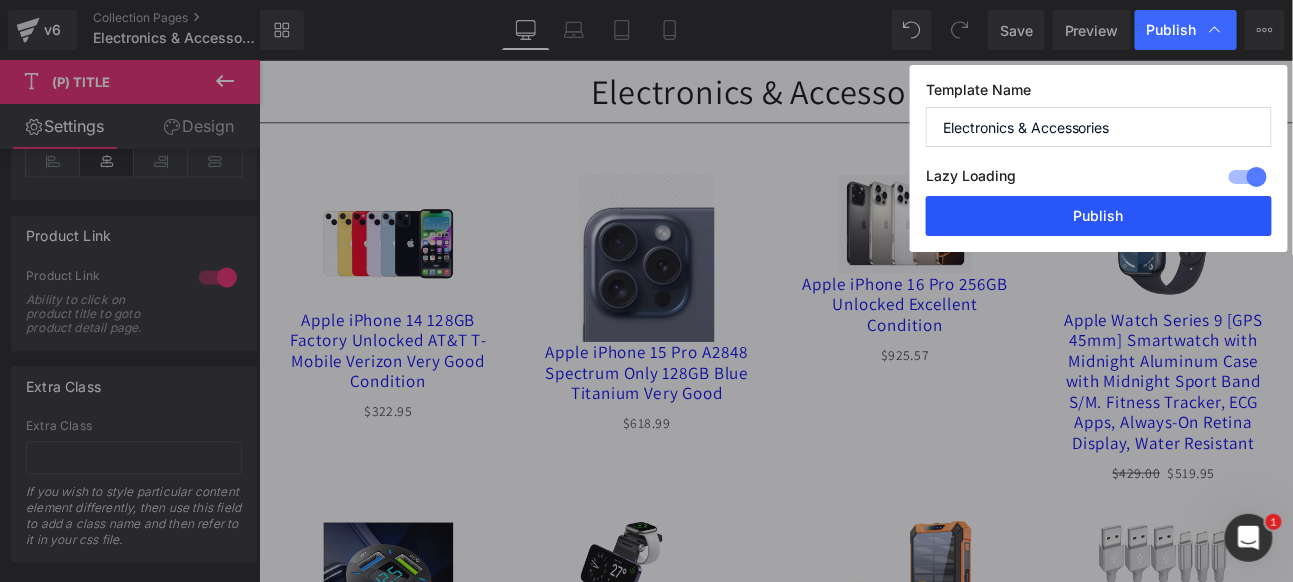 click on "Publish" at bounding box center (1099, 216) 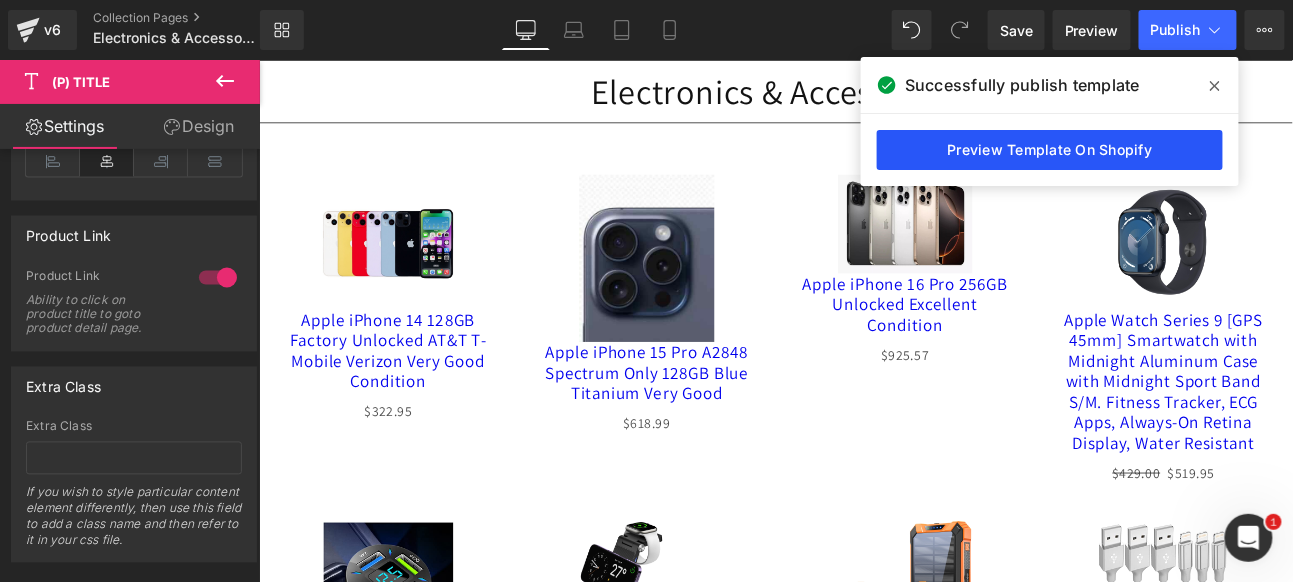 click on "Preview Template On Shopify" at bounding box center (1050, 150) 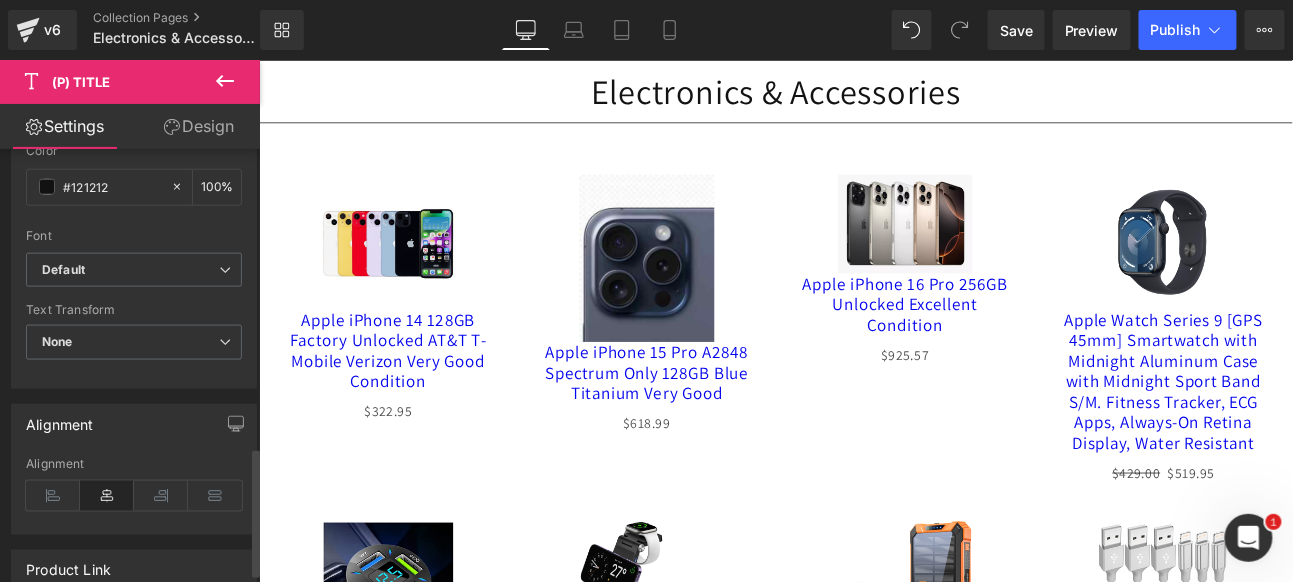 scroll, scrollTop: 362, scrollLeft: 0, axis: vertical 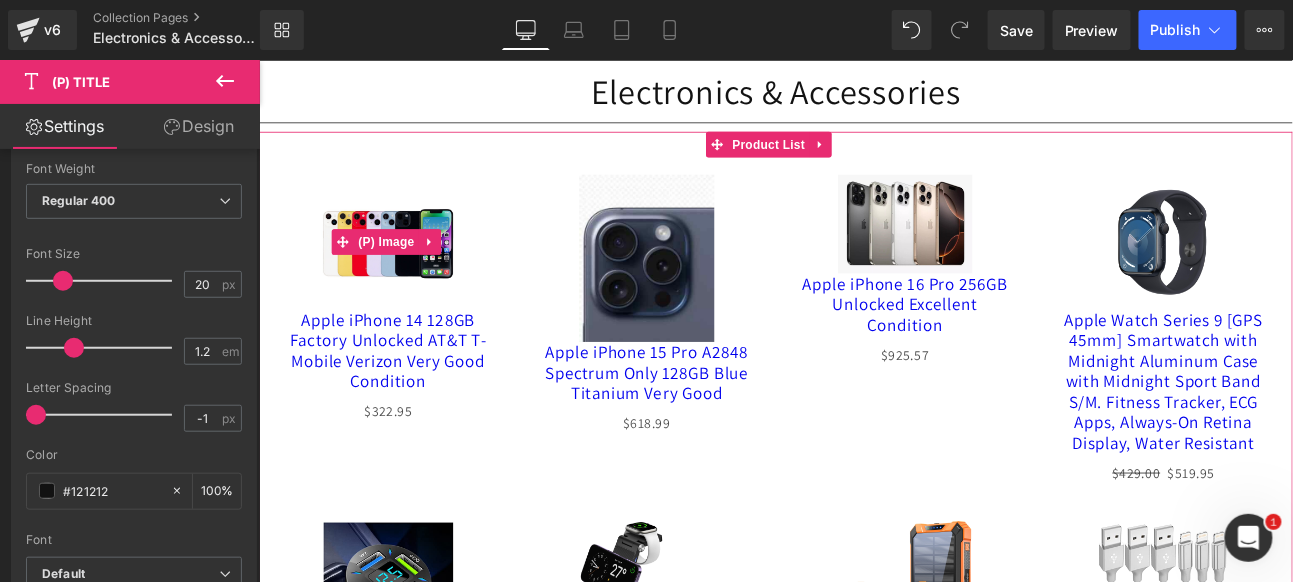 click on "Sale Off" at bounding box center (409, 272) 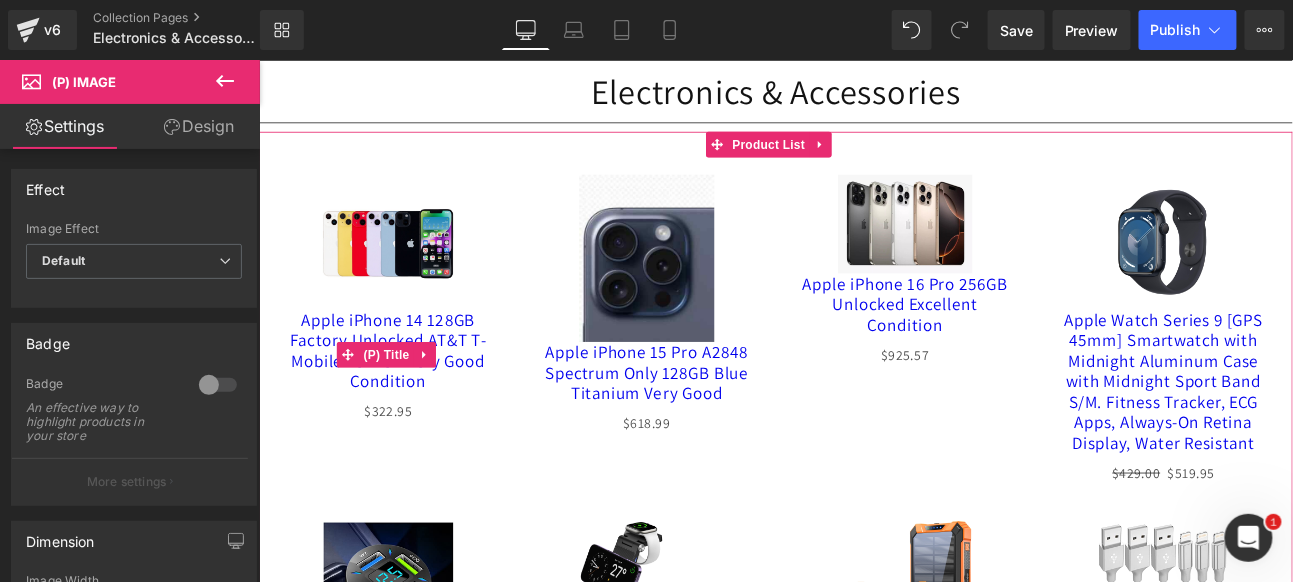 click on "Apple iPhone 14 128GB Factory Unlocked AT&T T-Mobile Verizon Very Good Condition" at bounding box center (409, 399) 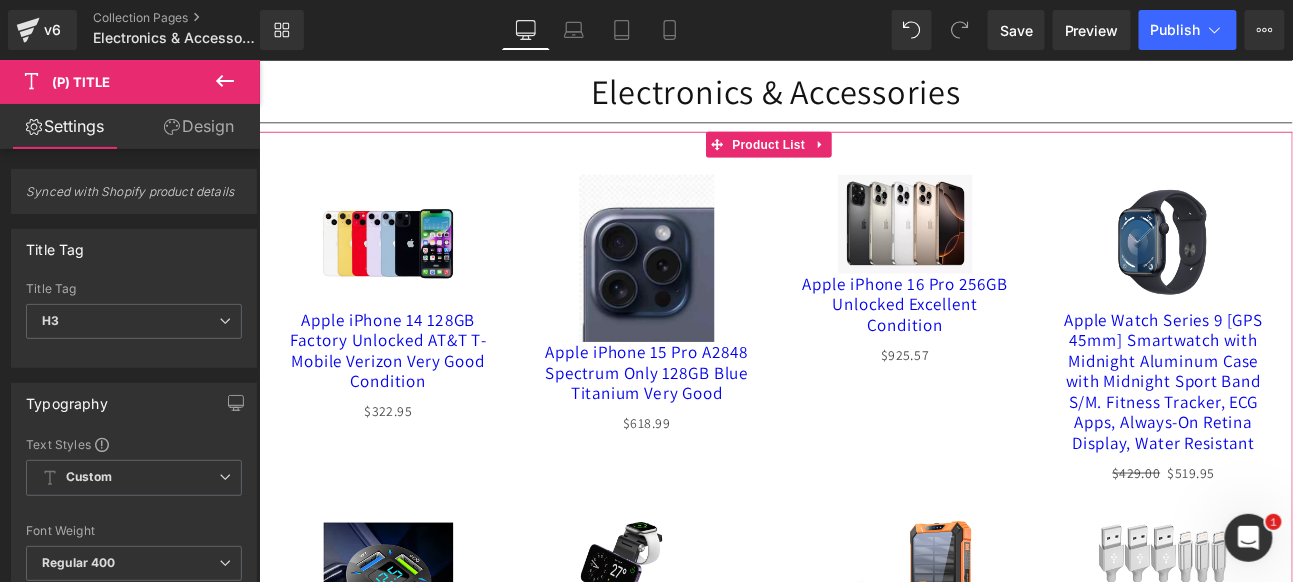 click on "Sale Off
(P) Image
Apple iPhone 14 128GB Factory Unlocked AT&T T-Mobile Verizon Very Good Condition
(P) Title
$0
$322.95
(P) Price
Product" at bounding box center (863, 1052) 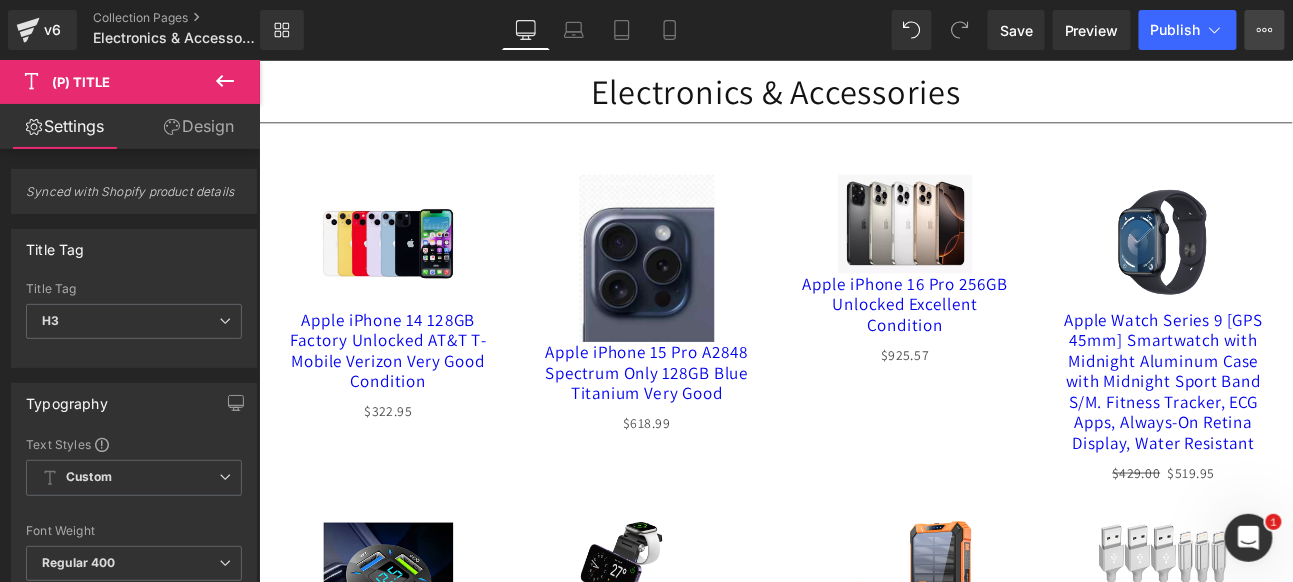 click on "View Live Page View with current Template Save Template to Library Schedule Publish  Optimize  Publish Settings Shortcuts" at bounding box center (1265, 30) 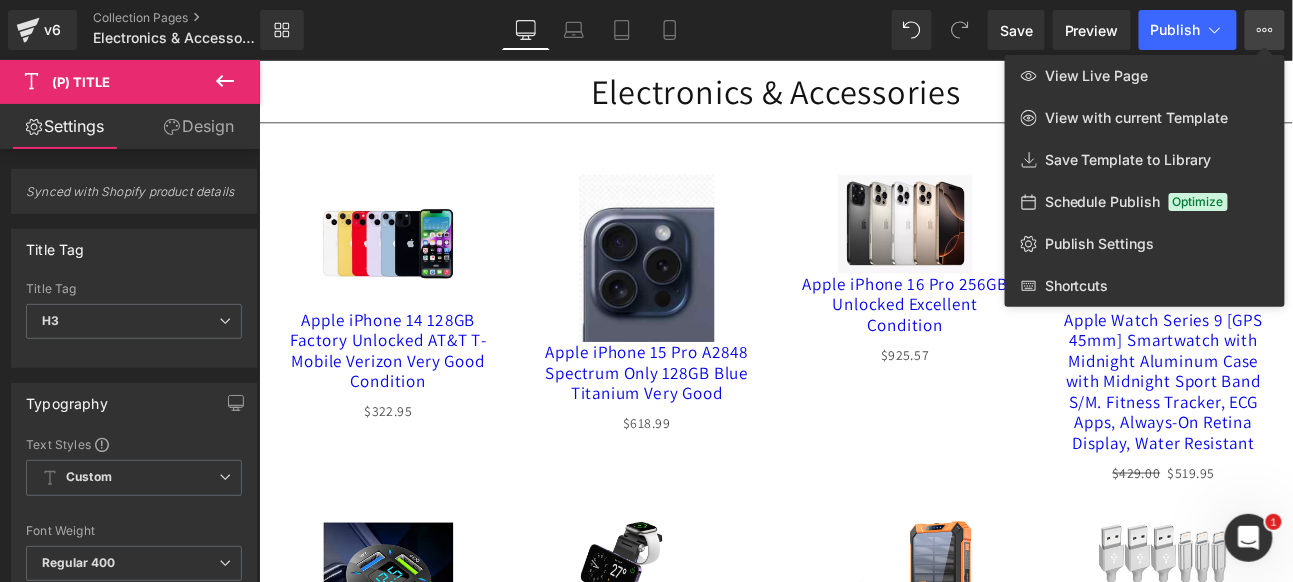 drag, startPoint x: 116, startPoint y: 40, endPoint x: 356, endPoint y: 95, distance: 246.22145 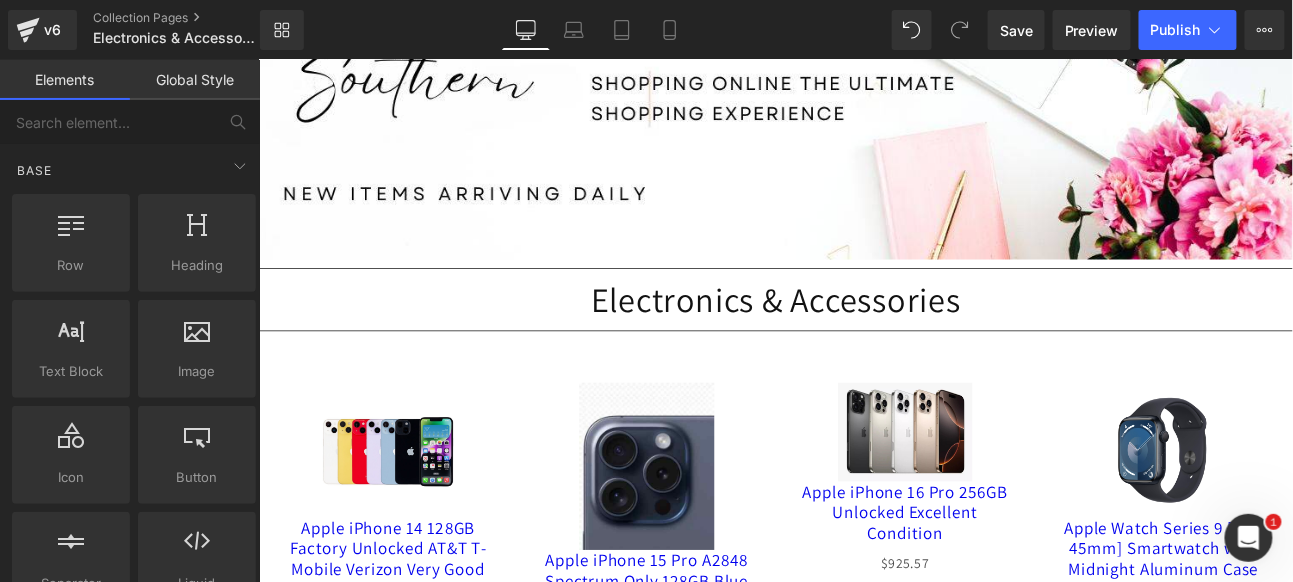 scroll, scrollTop: 444, scrollLeft: 0, axis: vertical 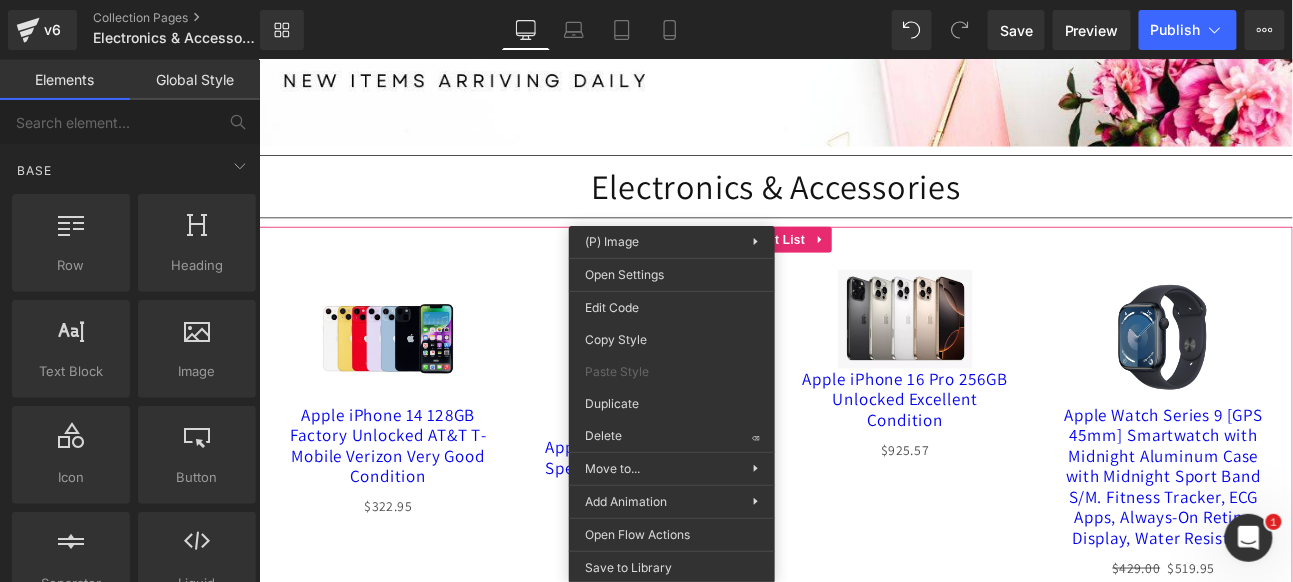 click on "Sale Off
(P) Image
Apple iPhone 15 Pro A2848 Spectrum Only 128GB Blue Titanium Very Good
(P) Title
$0
$618.99
(P) Price
Product" at bounding box center (712, 457) 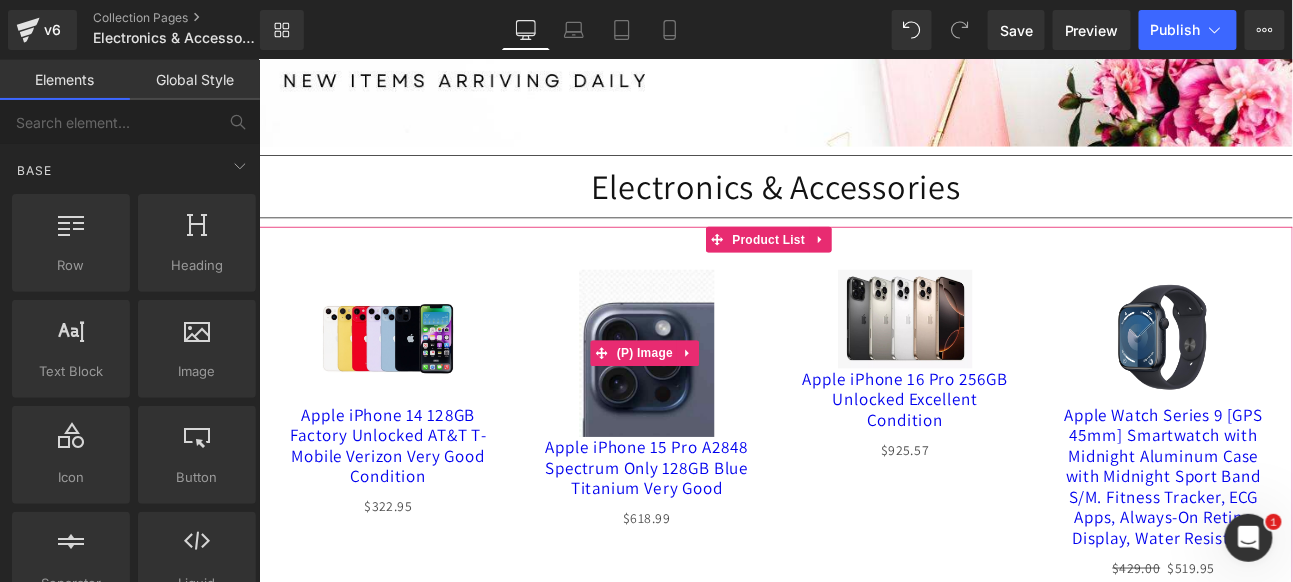 click at bounding box center [712, 402] 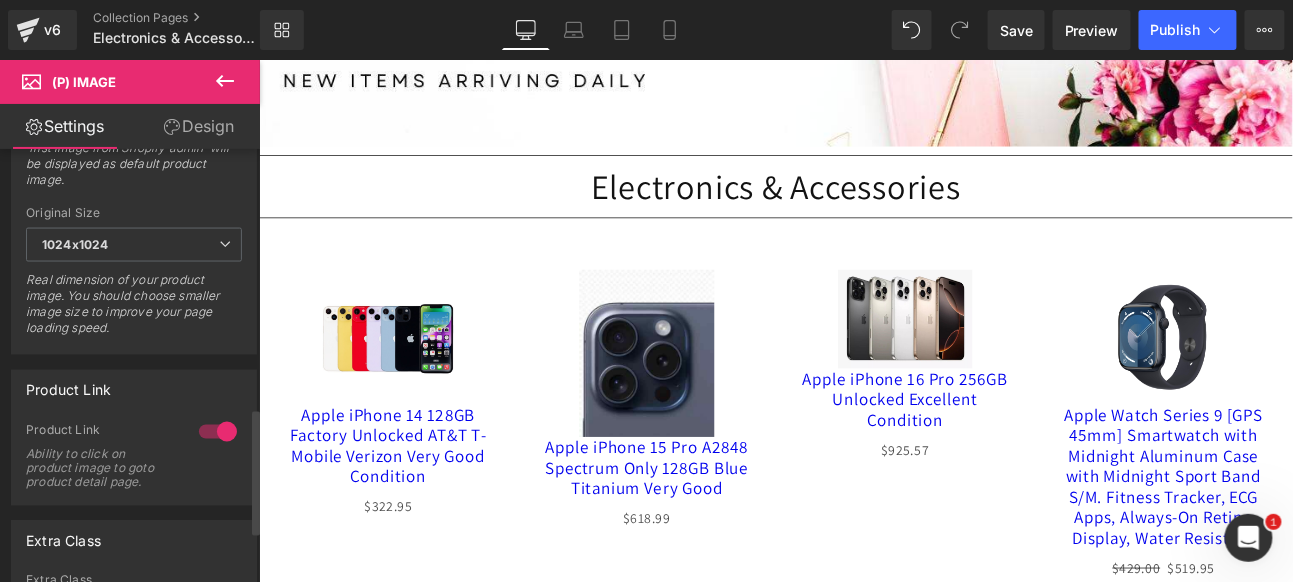 scroll, scrollTop: 1000, scrollLeft: 0, axis: vertical 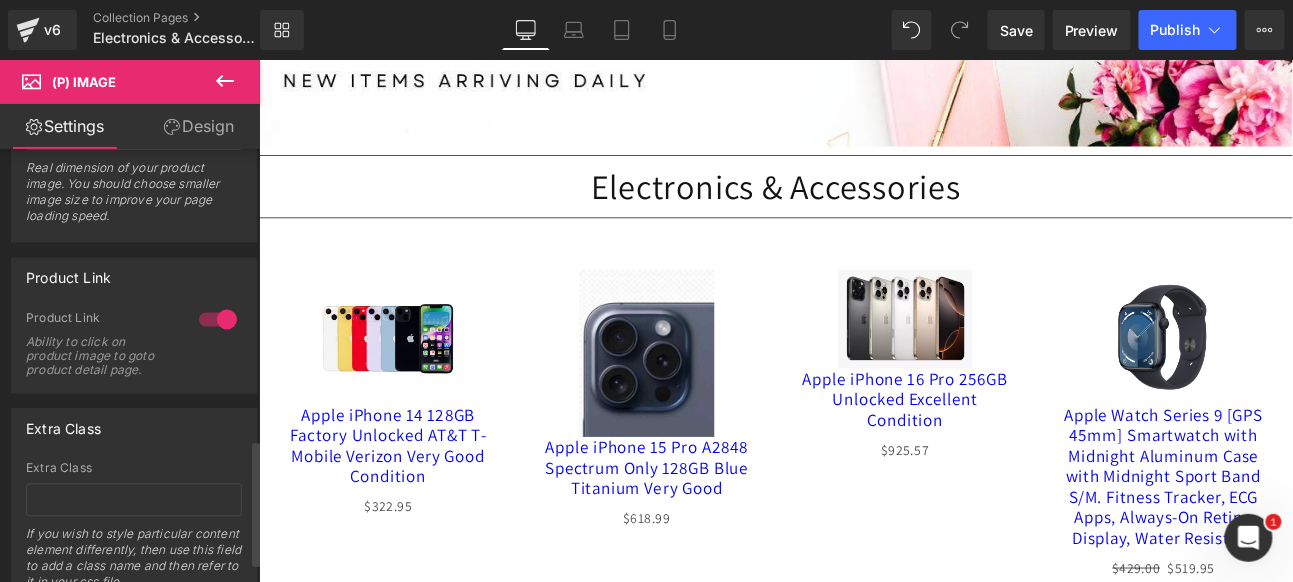 click at bounding box center [218, 320] 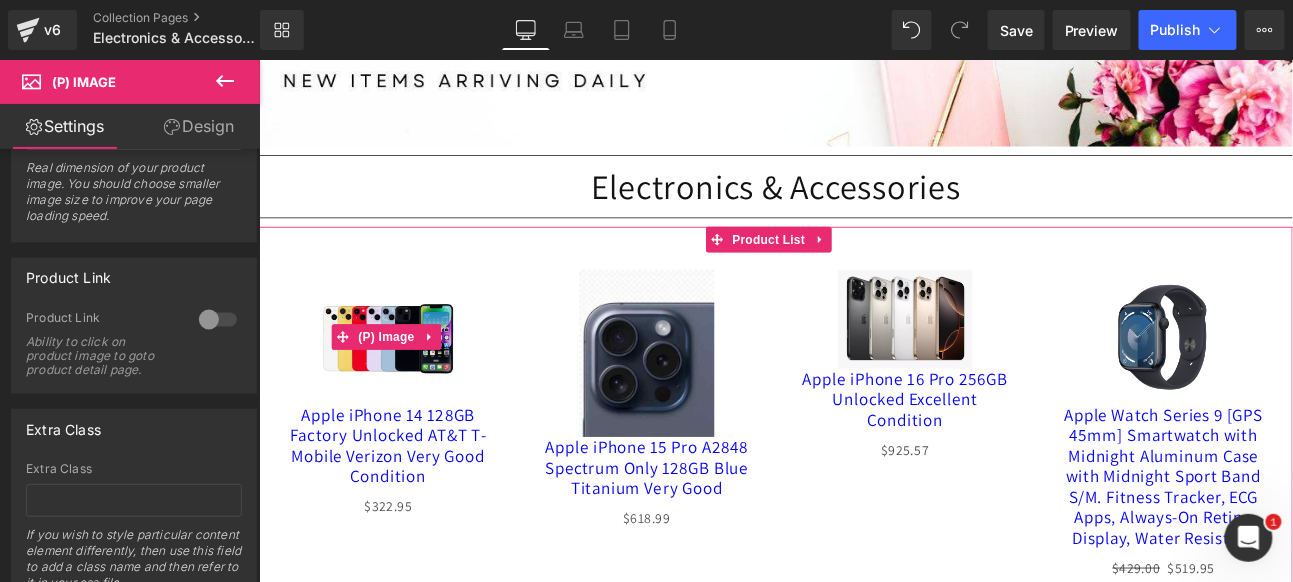 click on "Sale Off
(P) Image
Apple iPhone 14 128GB Factory Unlocked AT&T T-Mobile Verizon Very Good Condition
(P) Title
$0
$322.95
(P) Price
Product" at bounding box center [863, 1163] 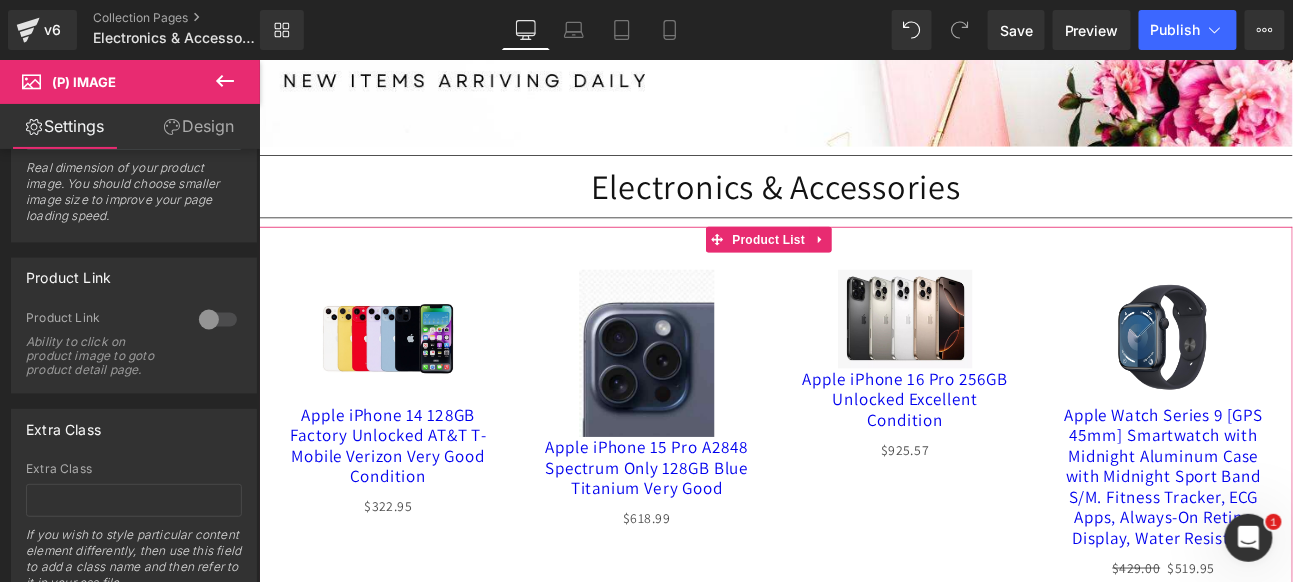click at bounding box center [712, 402] 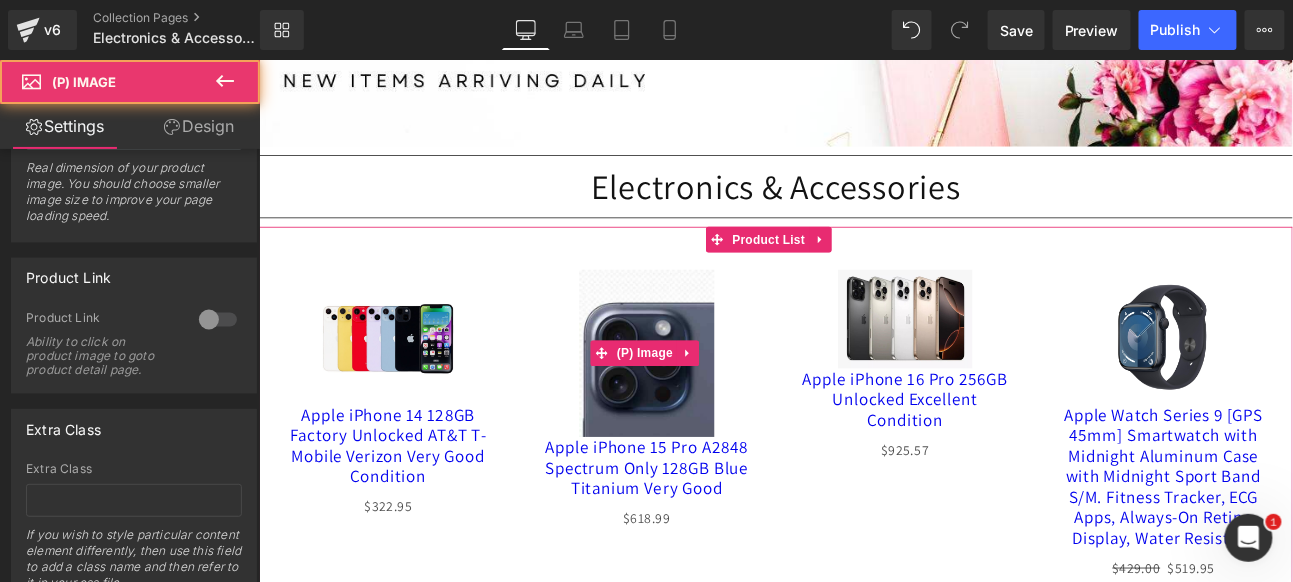 click at bounding box center [712, 402] 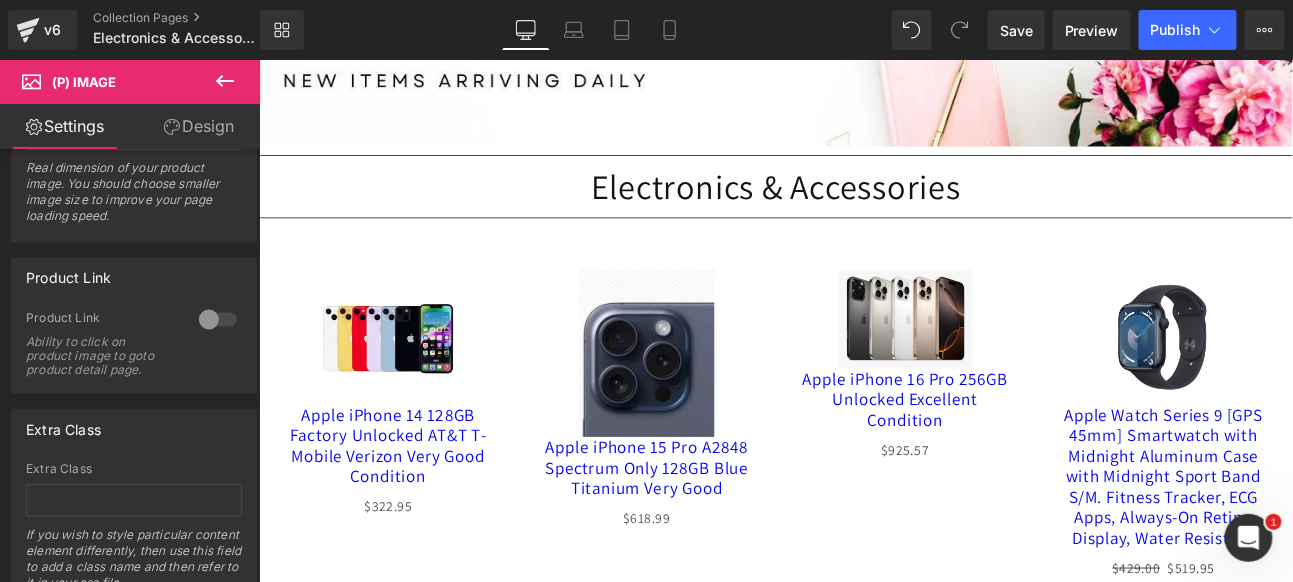 scroll, scrollTop: 1069, scrollLeft: 0, axis: vertical 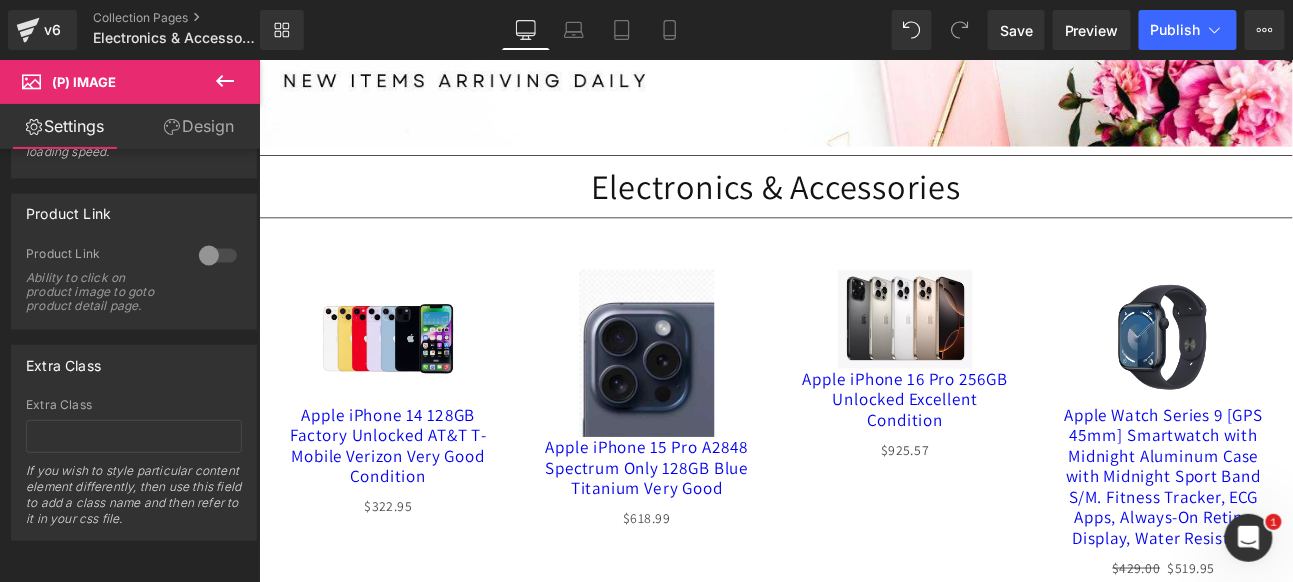 click at bounding box center (863, 364) 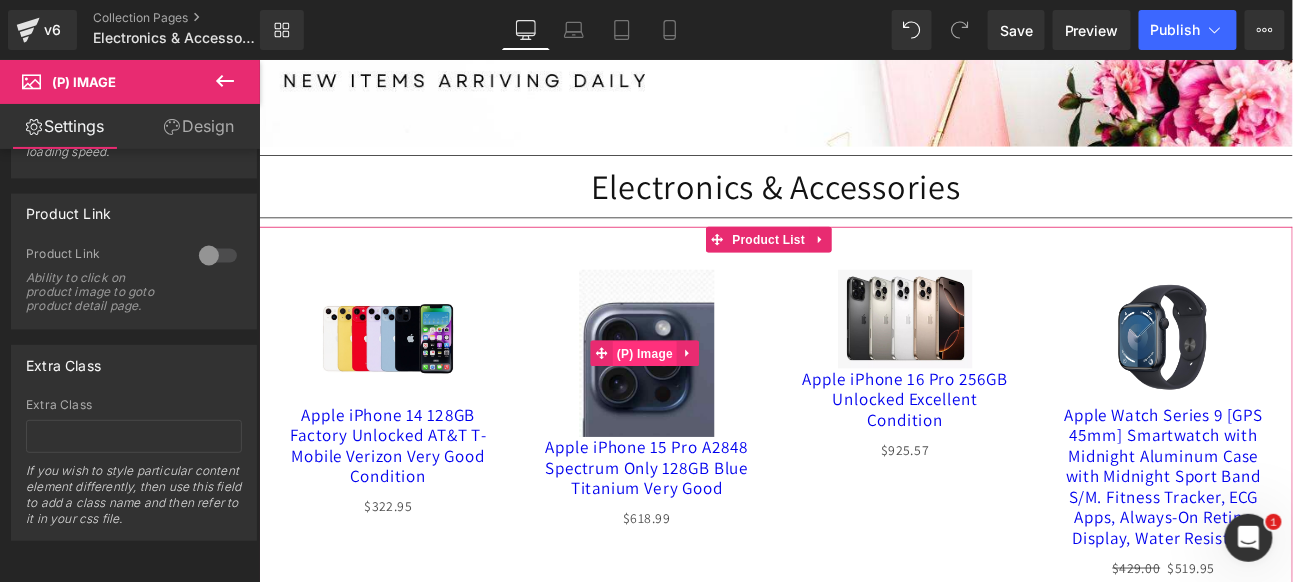 click on "(P) Image" at bounding box center (710, 403) 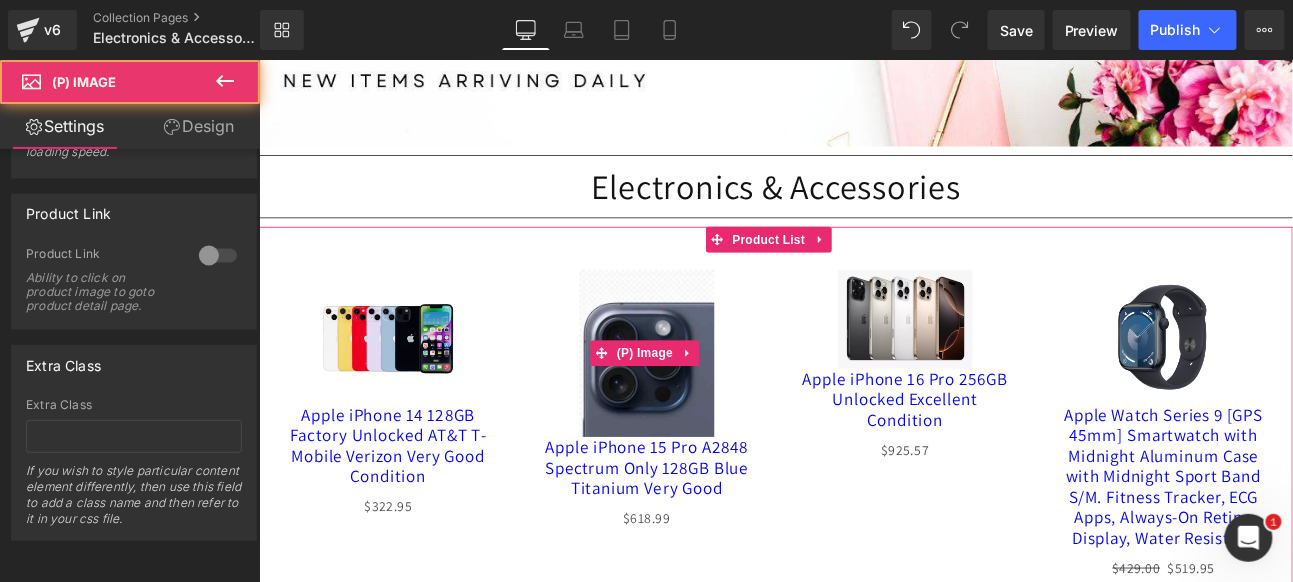 click at bounding box center [712, 402] 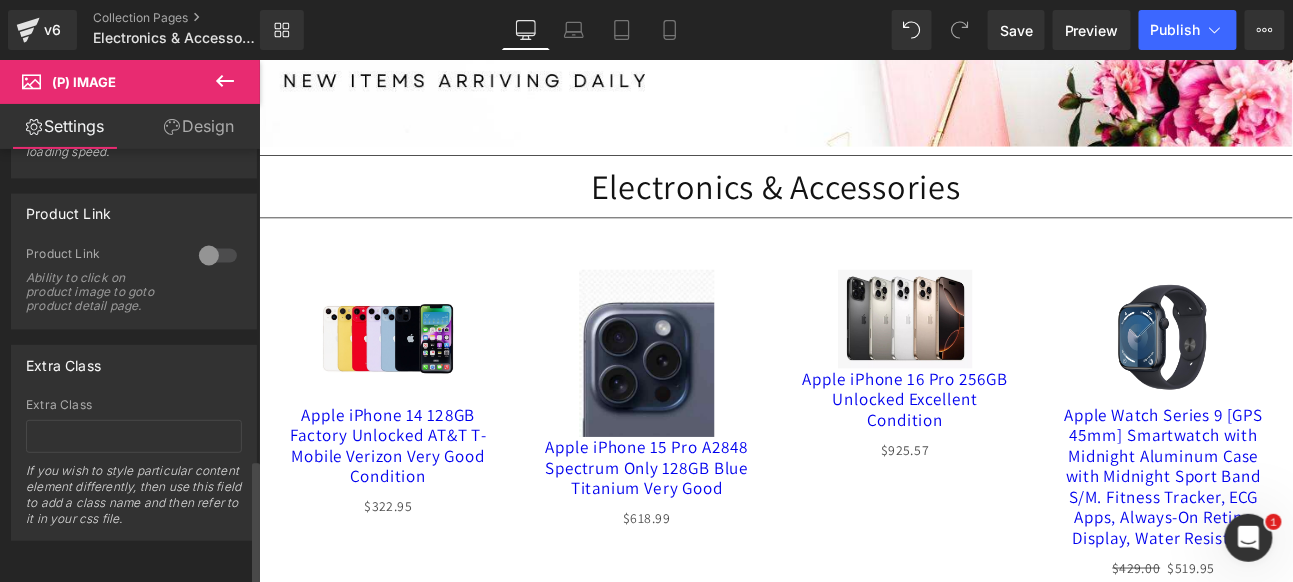 click at bounding box center [218, 256] 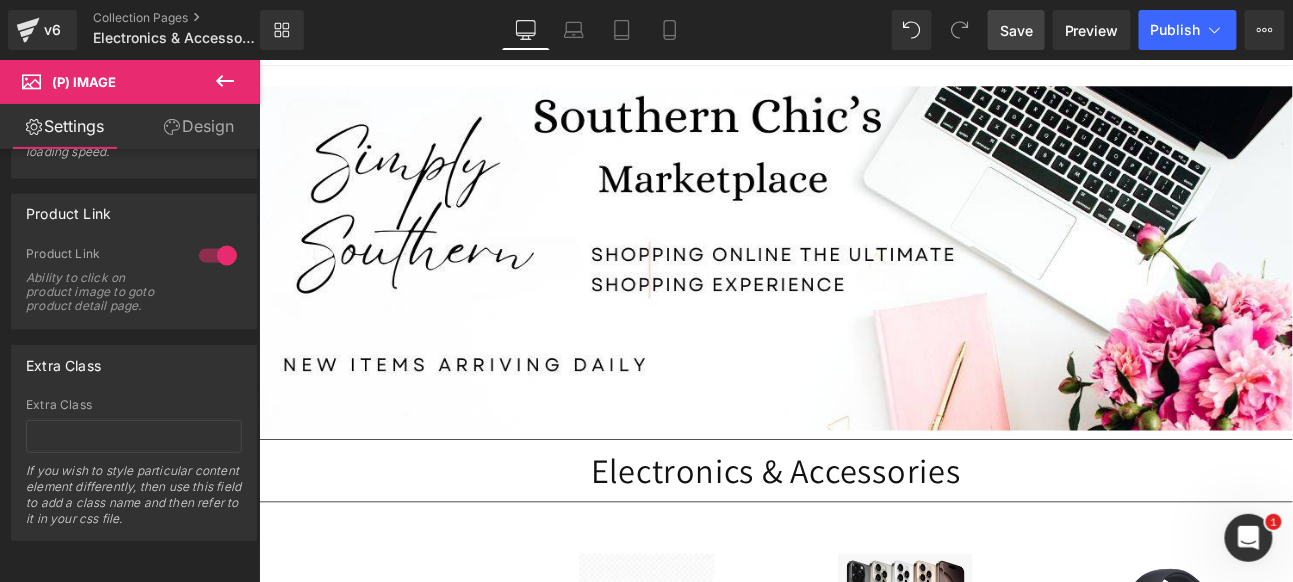 scroll, scrollTop: 444, scrollLeft: 0, axis: vertical 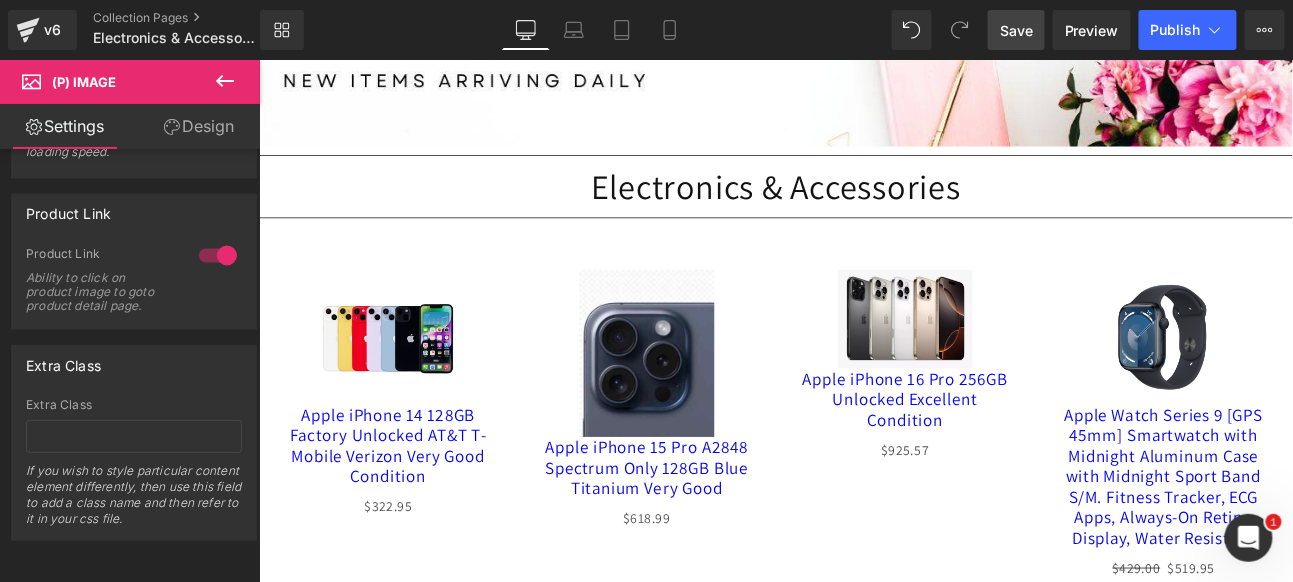 click on "Save" at bounding box center [1016, 30] 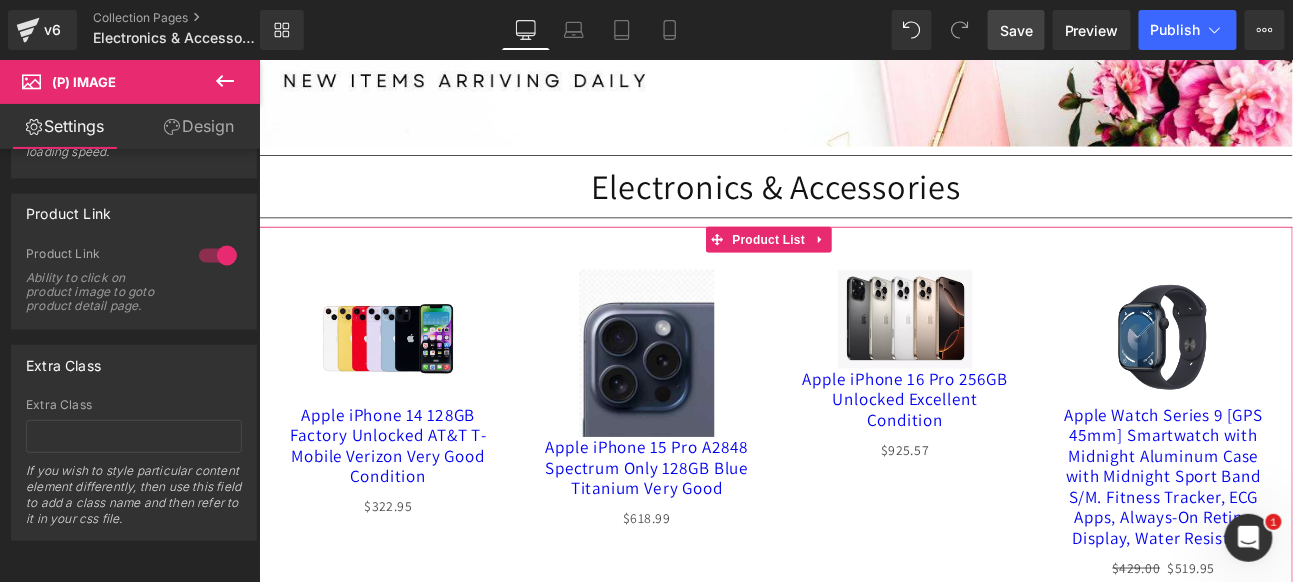 click on "Sale Off
(P) Image
Apple iPhone 14 128GB Factory Unlocked AT&T T-Mobile Verizon Very Good Condition
(P) Title
$0
$322.95
(P) Price
Product" at bounding box center (409, 450) 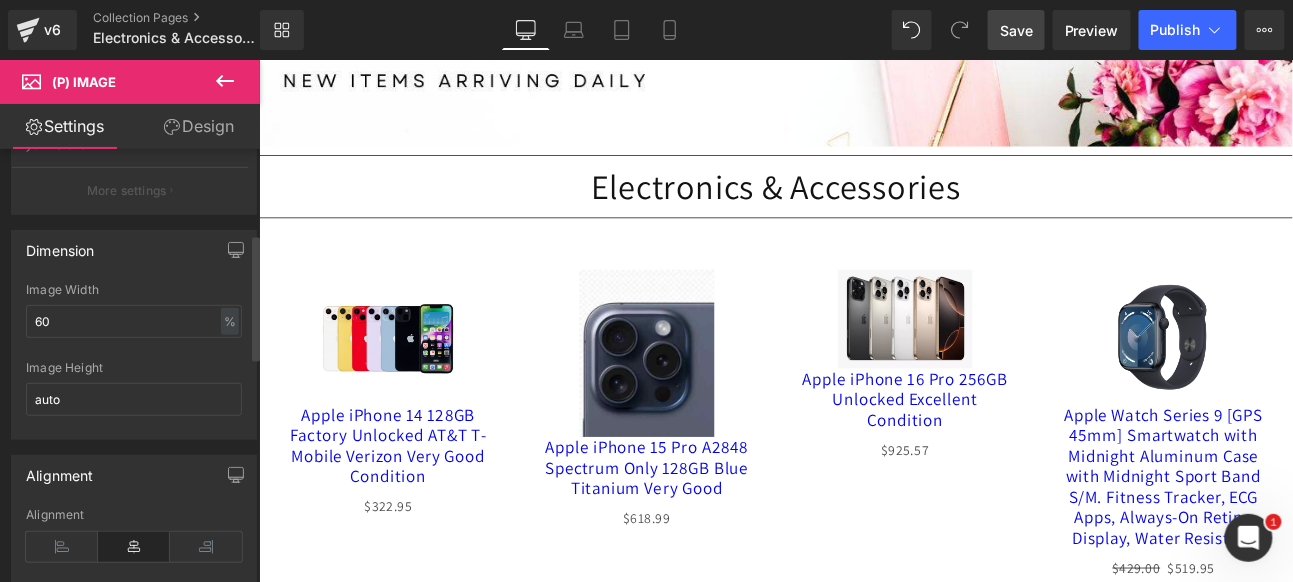 scroll, scrollTop: 0, scrollLeft: 0, axis: both 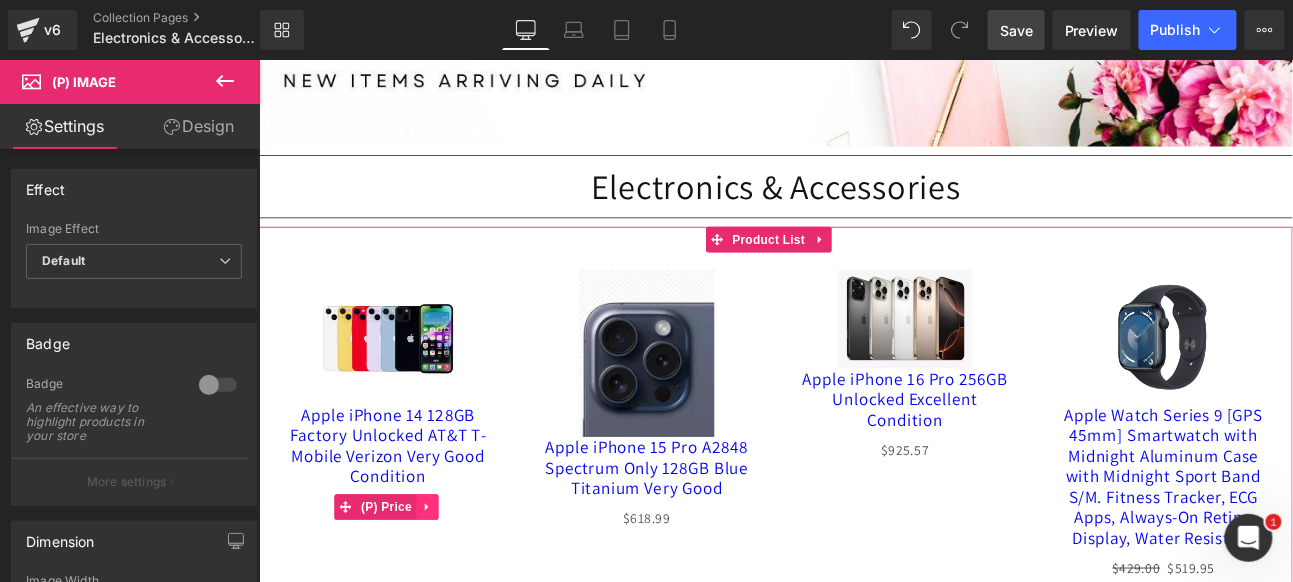 click 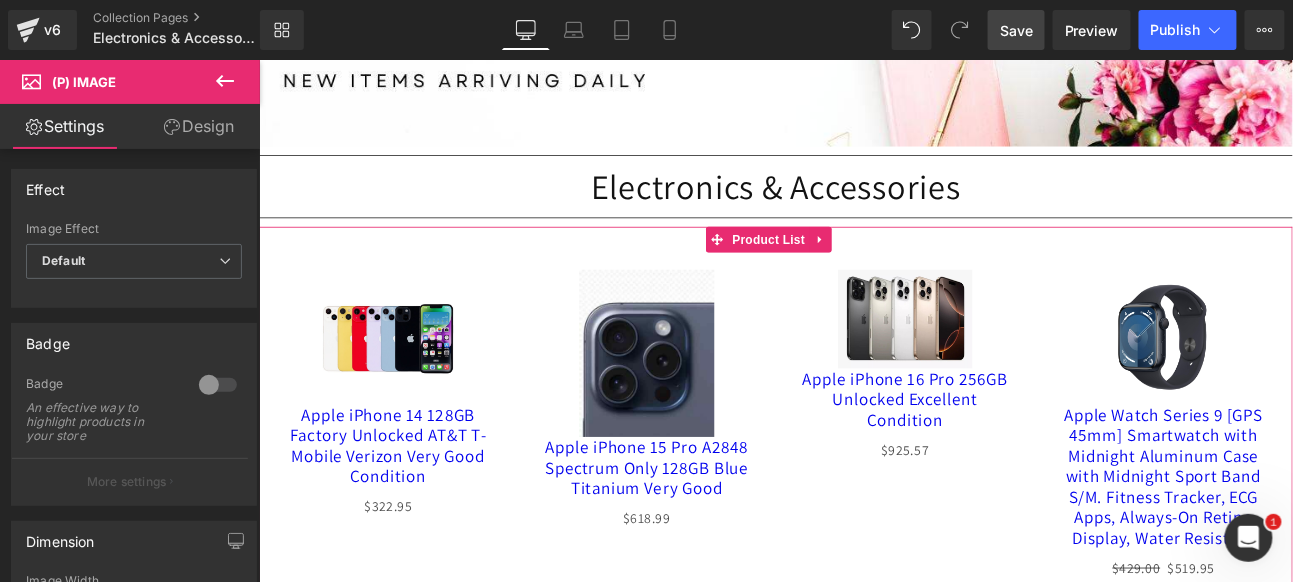 click on "Sale Off
(P) Image
Apple iPhone 14 128GB Factory Unlocked AT&T T-Mobile Verizon Very Good Condition
(P) Title
$0
$322.95
(P) Price
Product" at bounding box center [409, 450] 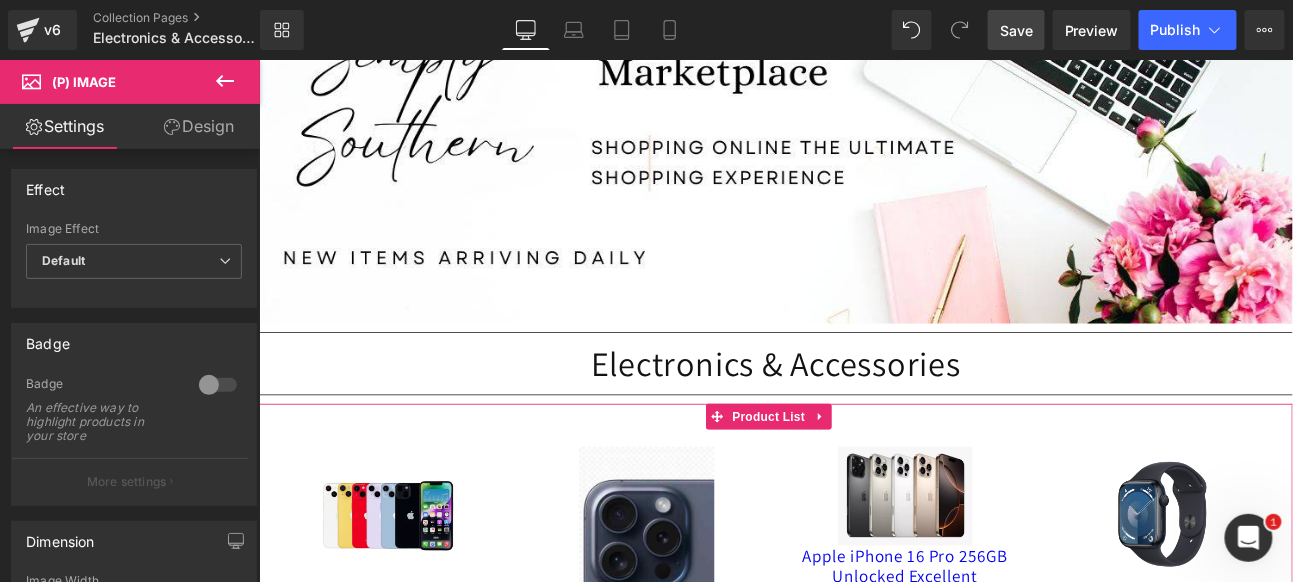 scroll, scrollTop: 0, scrollLeft: 0, axis: both 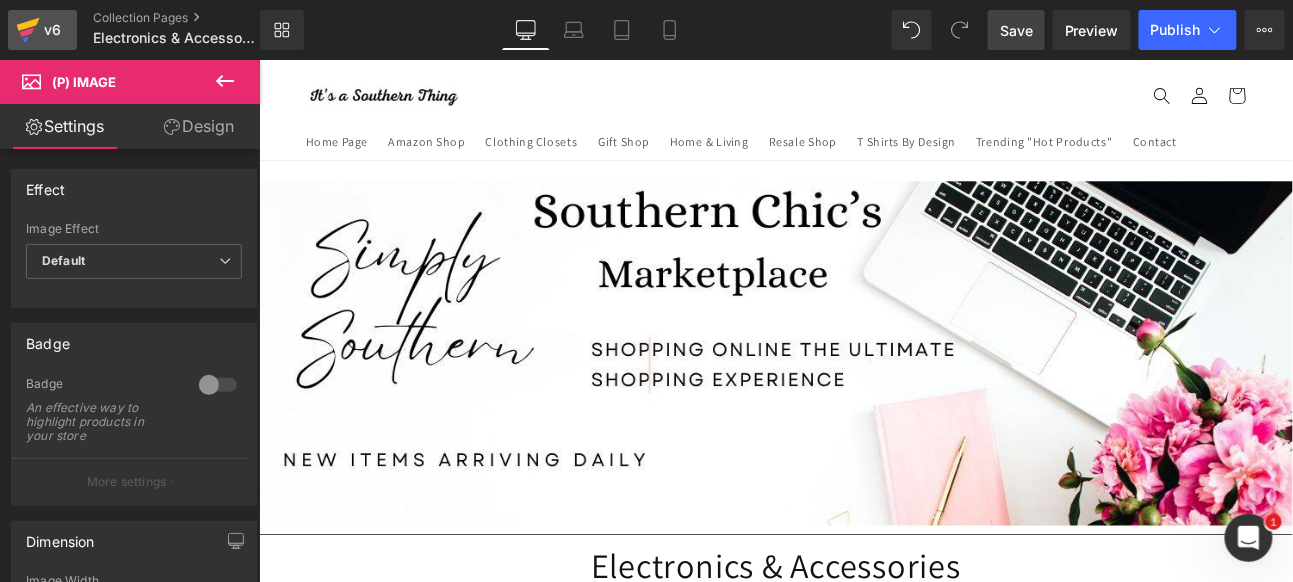 click 